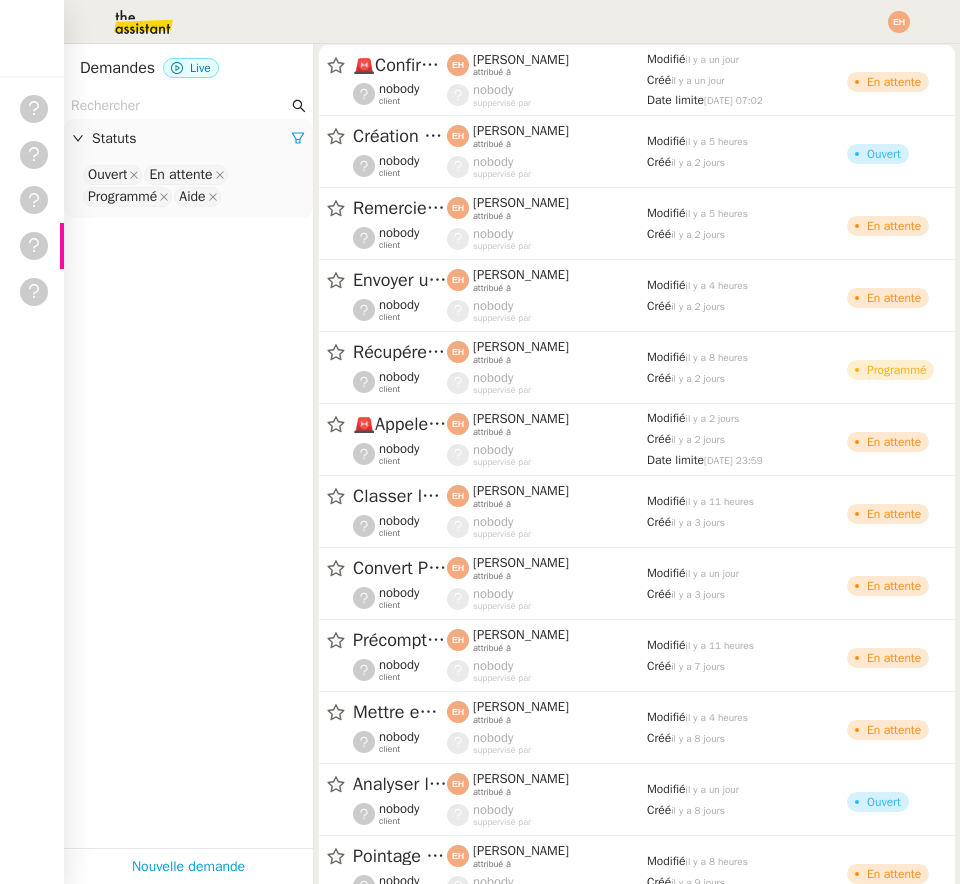 scroll, scrollTop: 0, scrollLeft: 0, axis: both 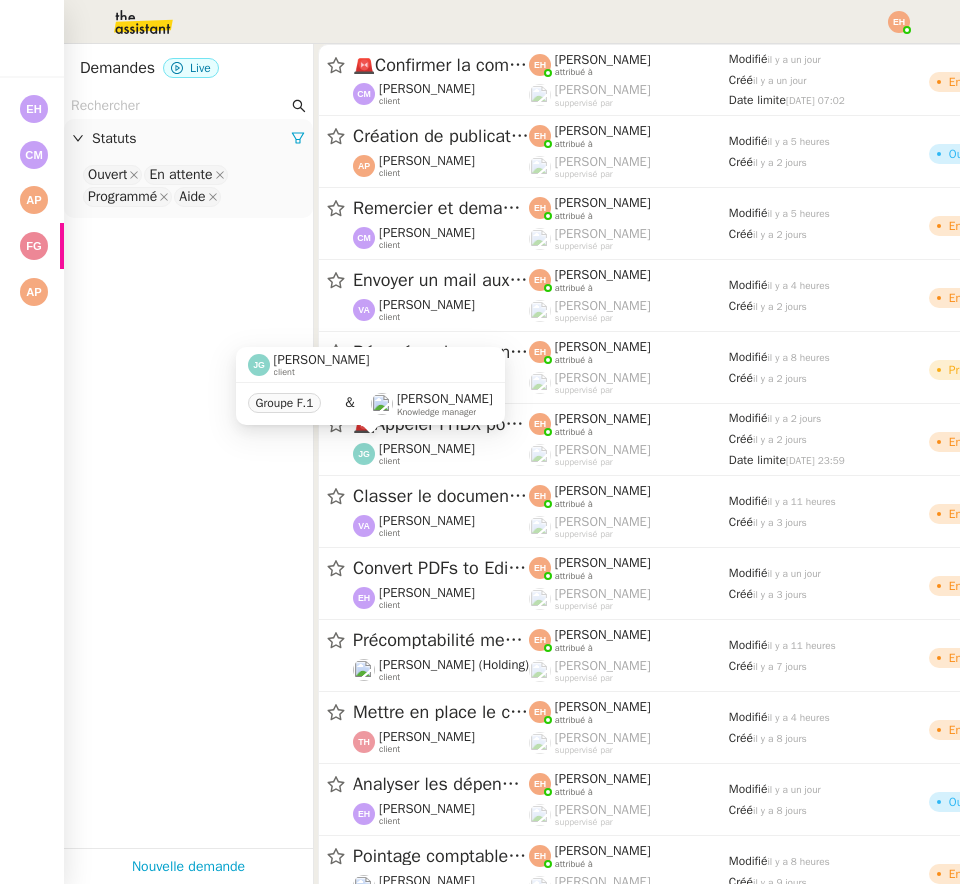 click 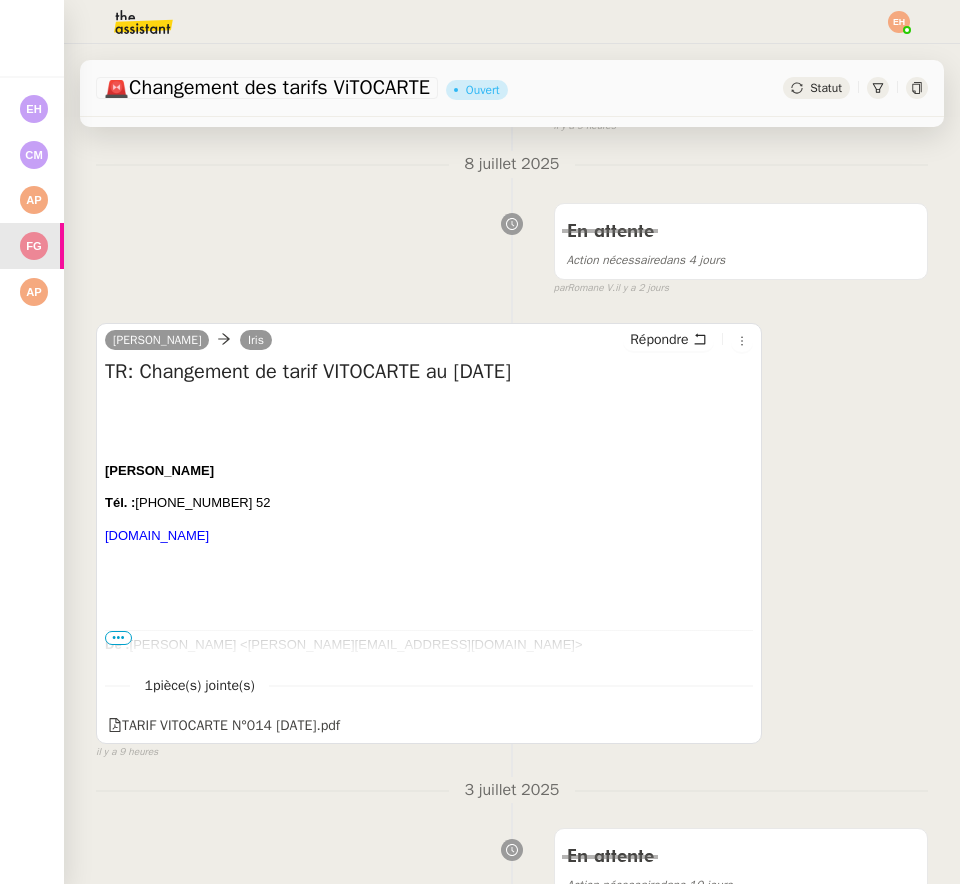 scroll, scrollTop: 261, scrollLeft: 0, axis: vertical 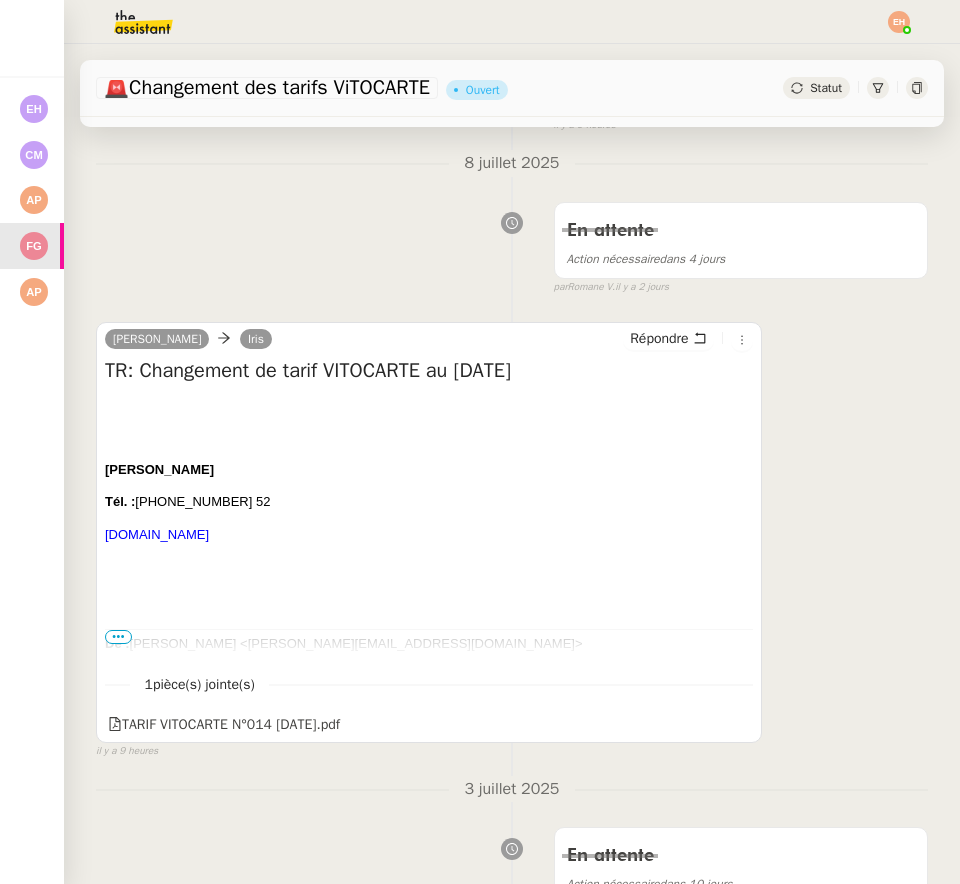click on "•••" at bounding box center [118, 637] 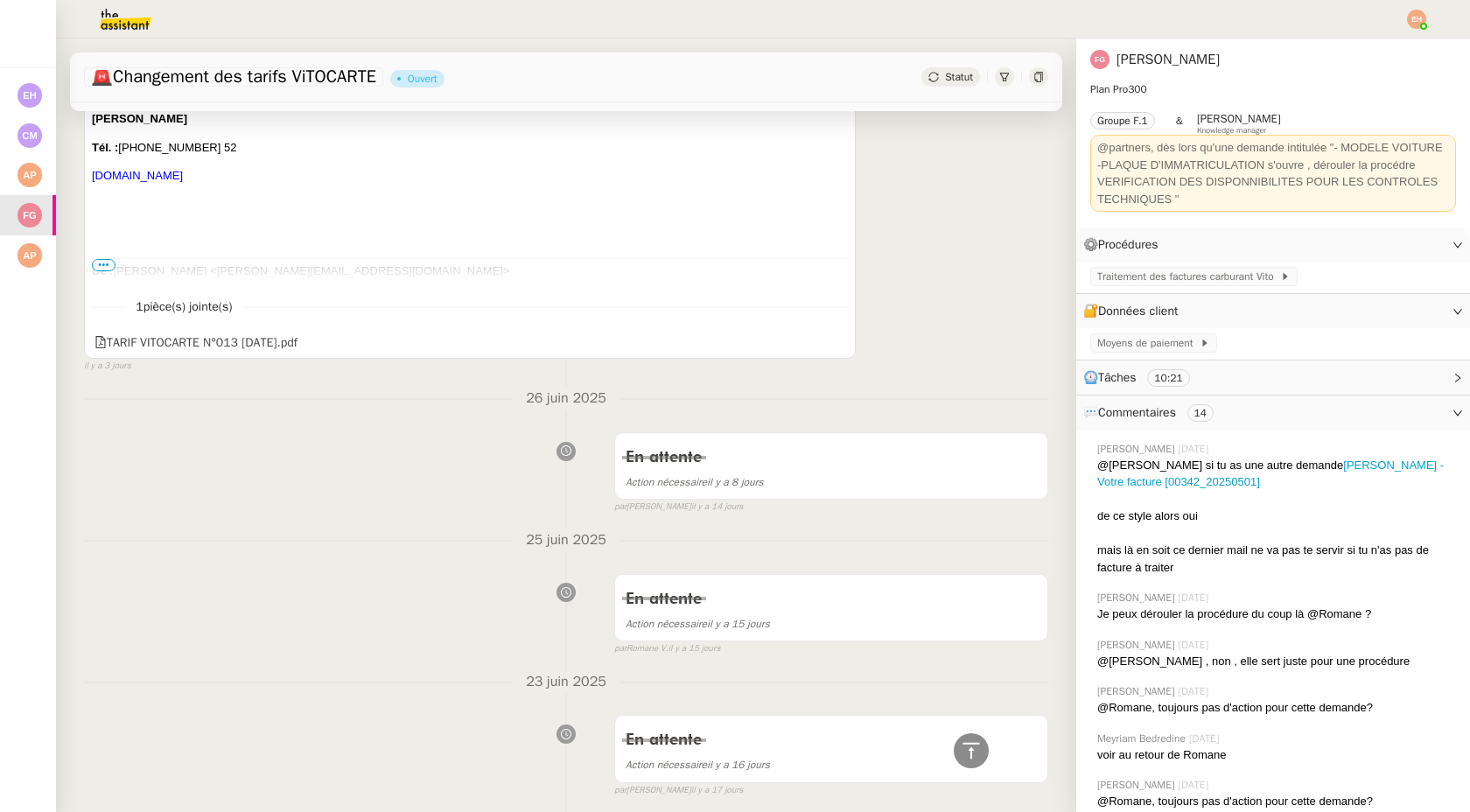 scroll, scrollTop: 0, scrollLeft: 0, axis: both 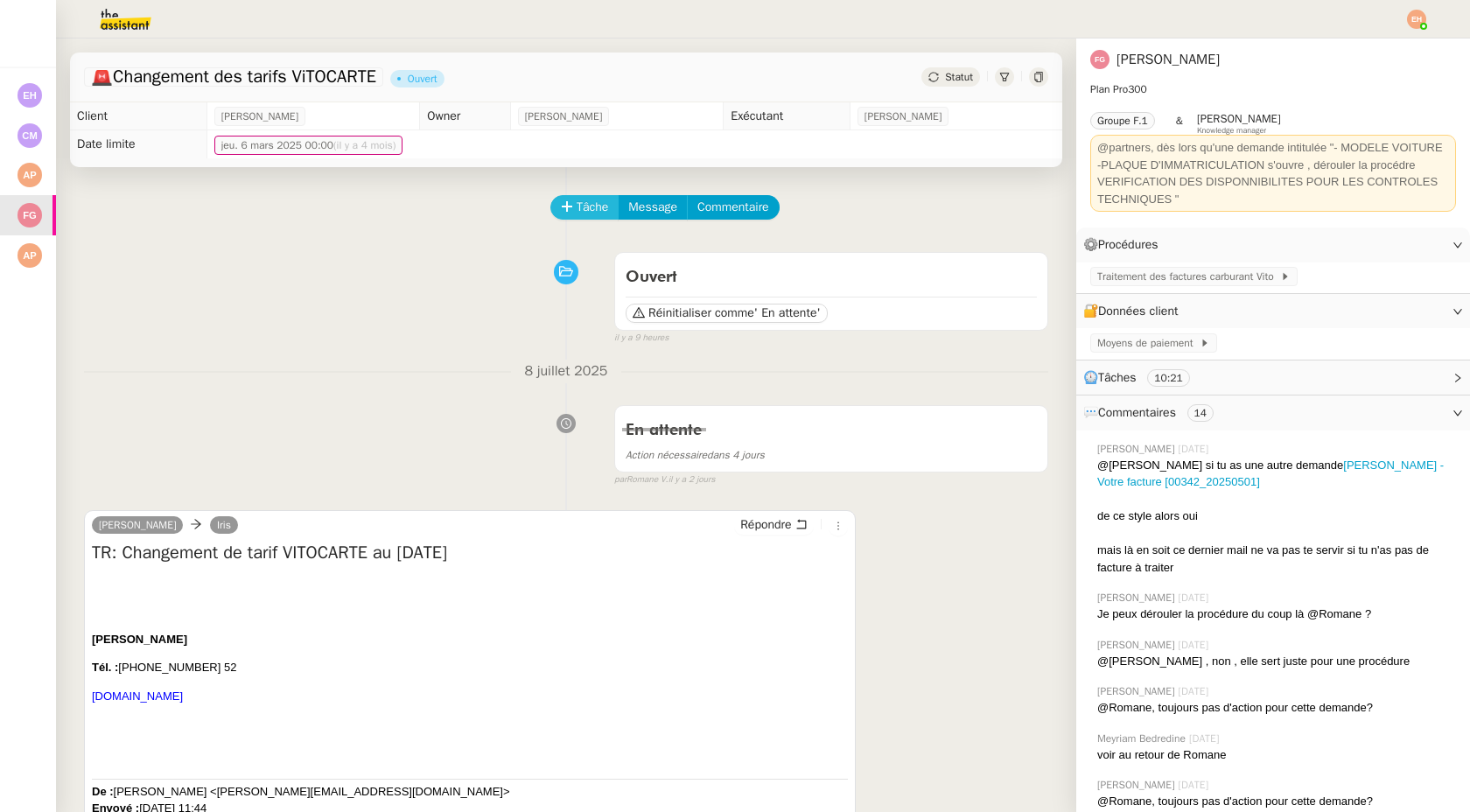 click on "Tâche" 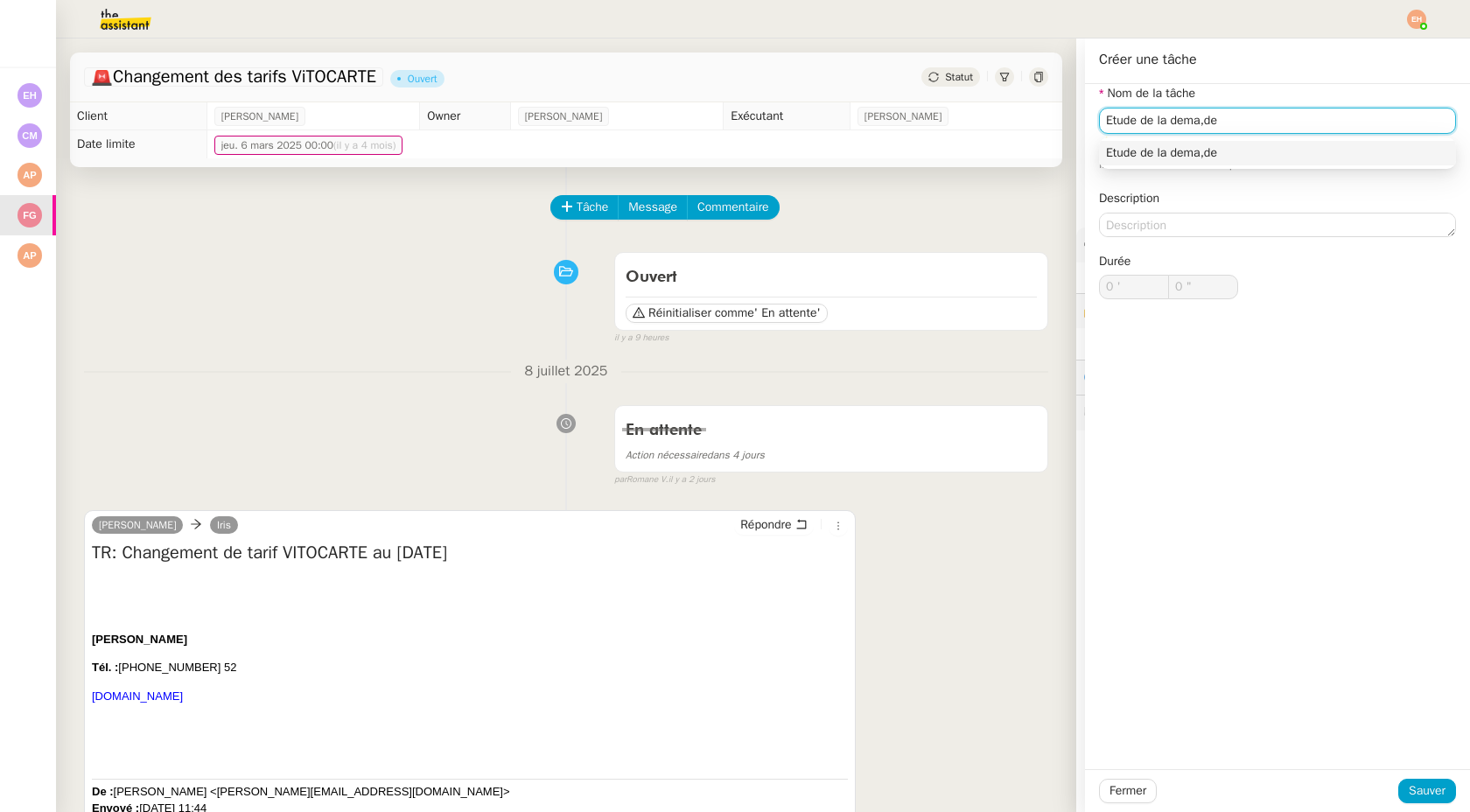 click on "Etude de la dema,de" 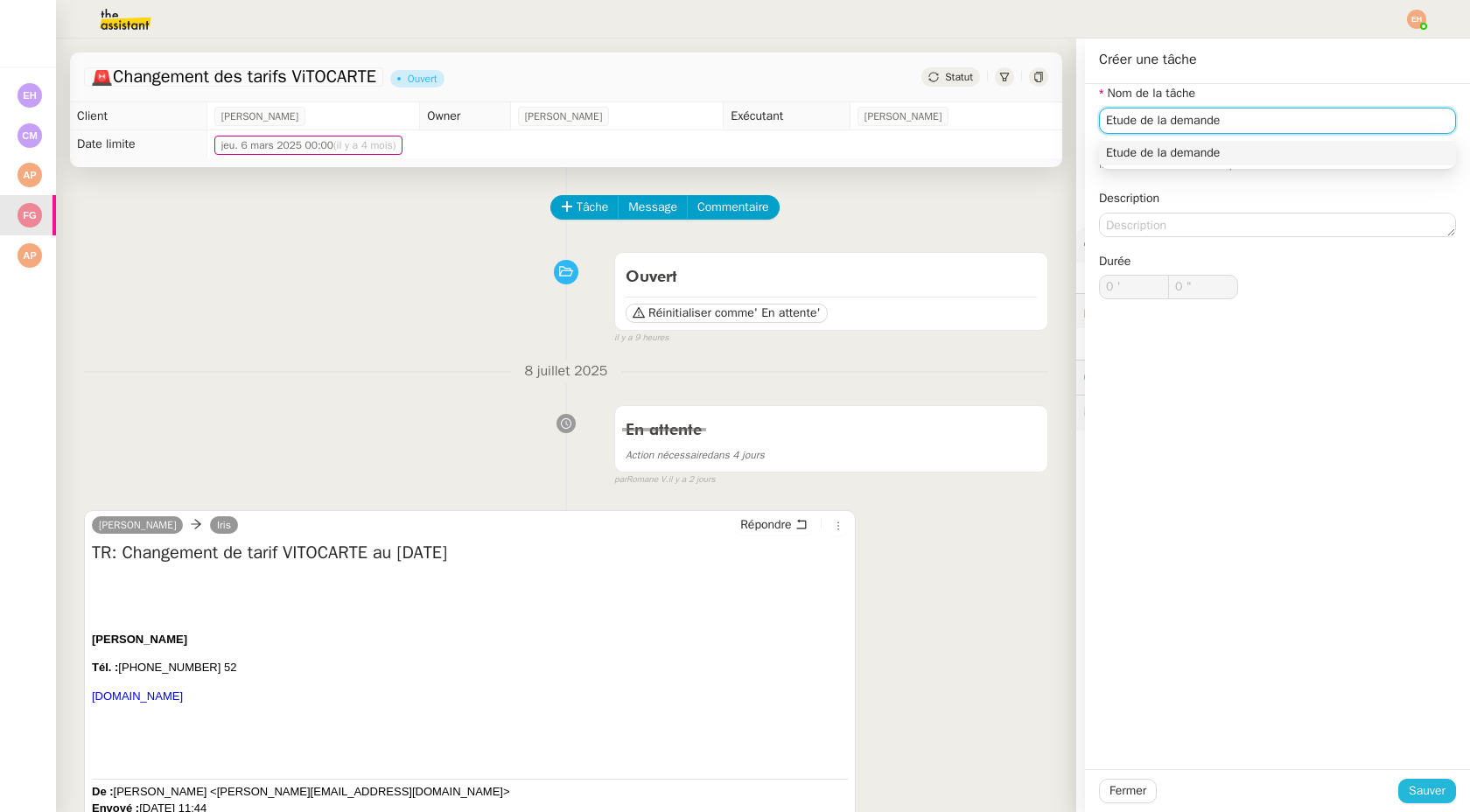 type on "Etude de la demande" 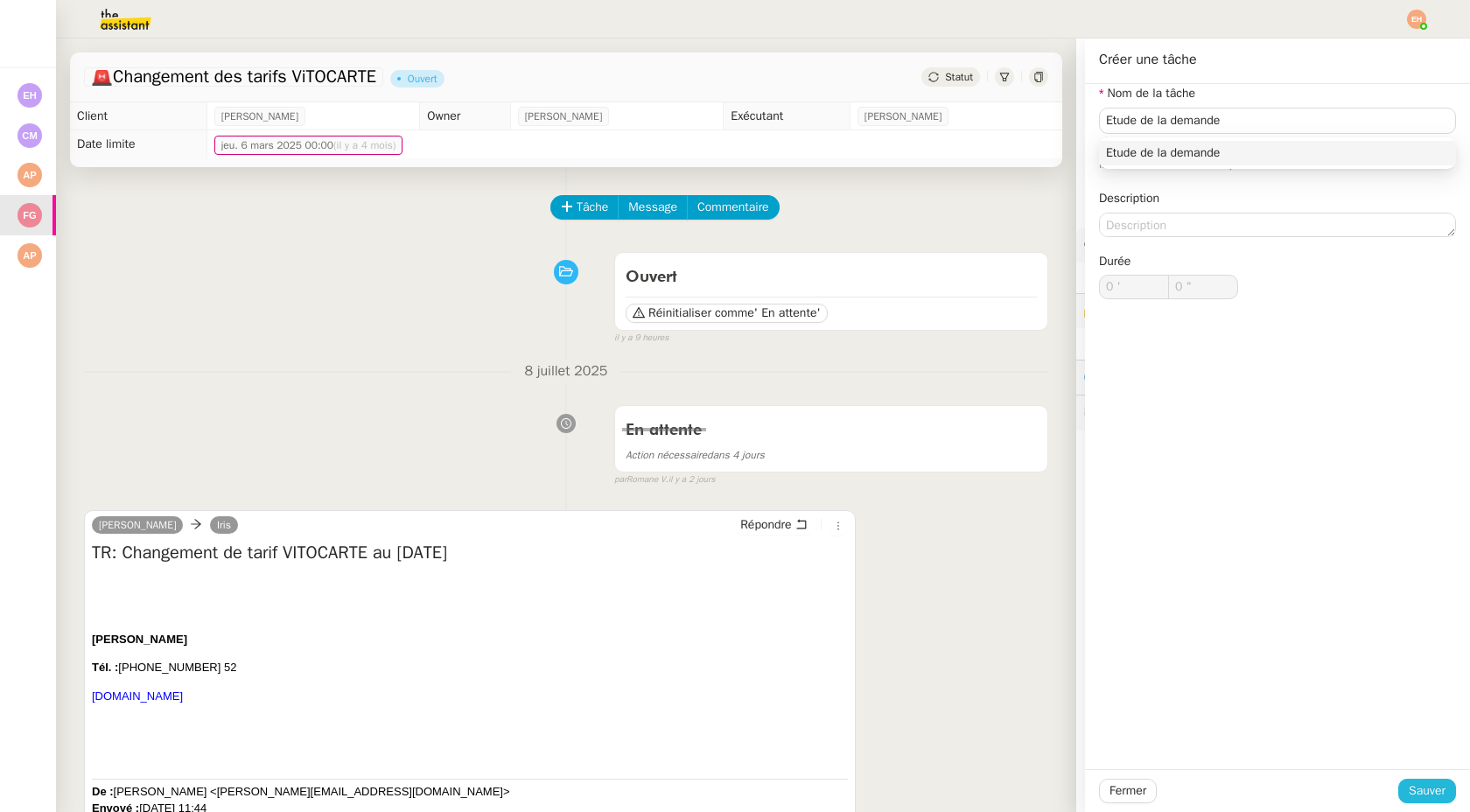click on "Sauver" 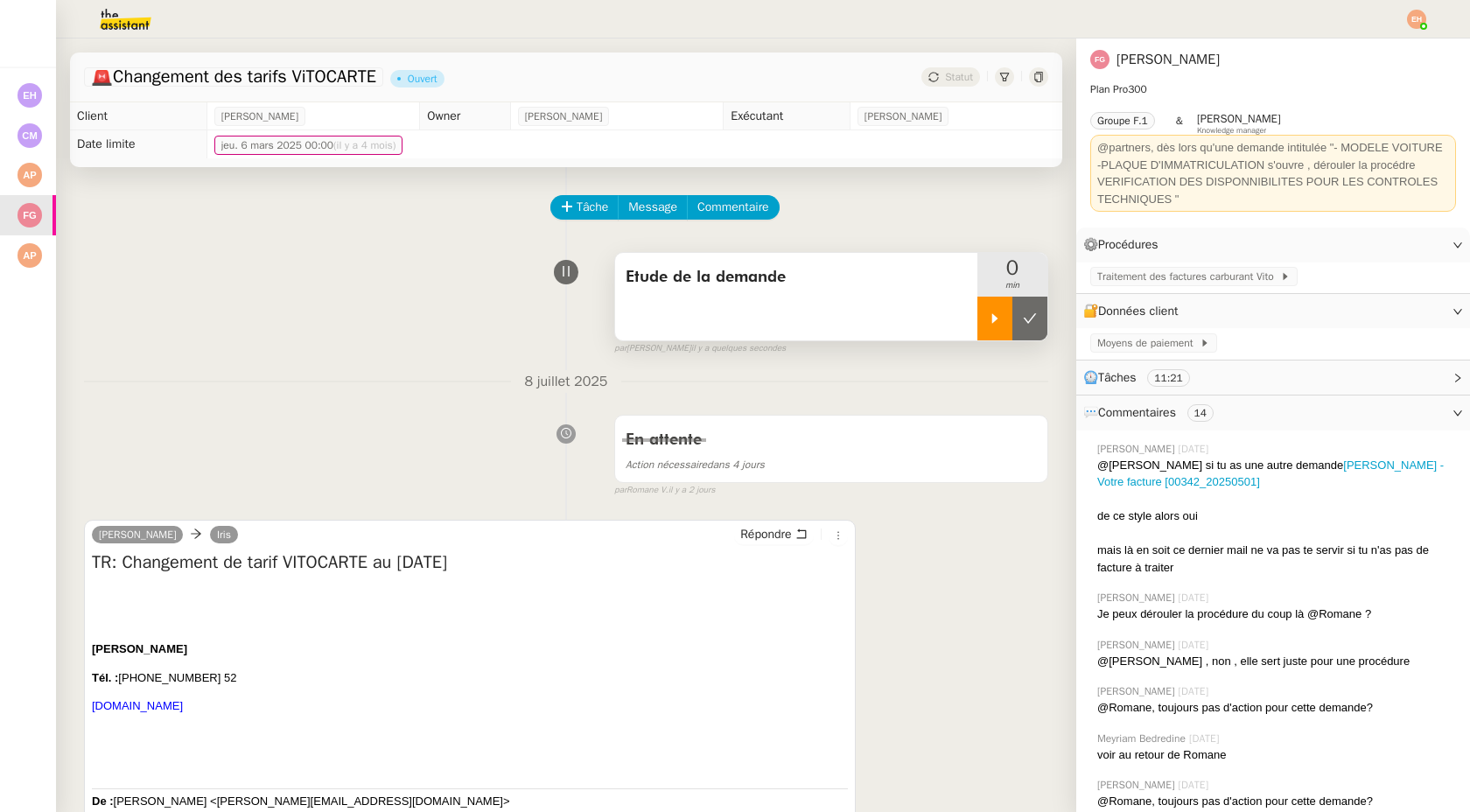 click 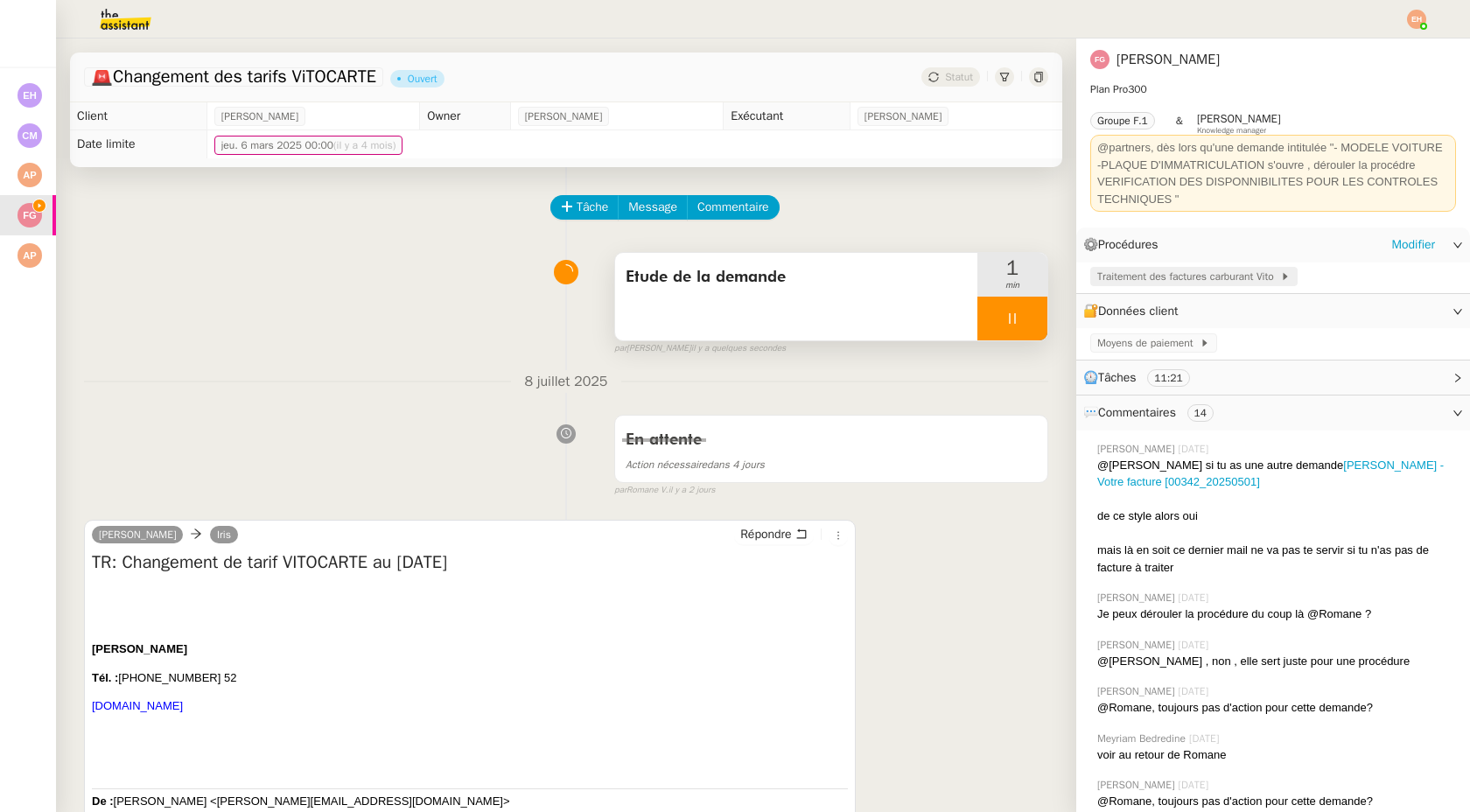 click on "Traitement des factures carburant Vito" 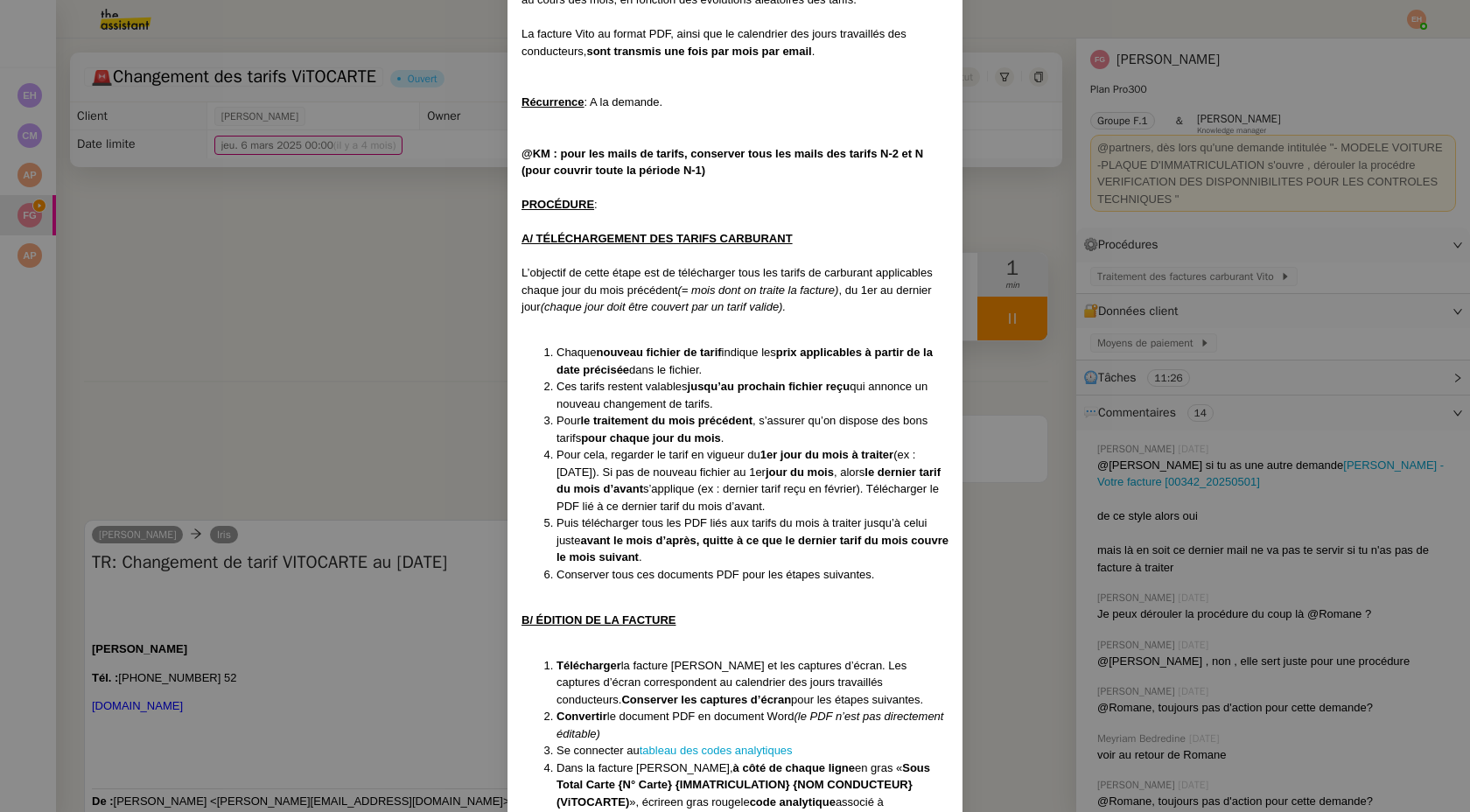scroll, scrollTop: 284, scrollLeft: 0, axis: vertical 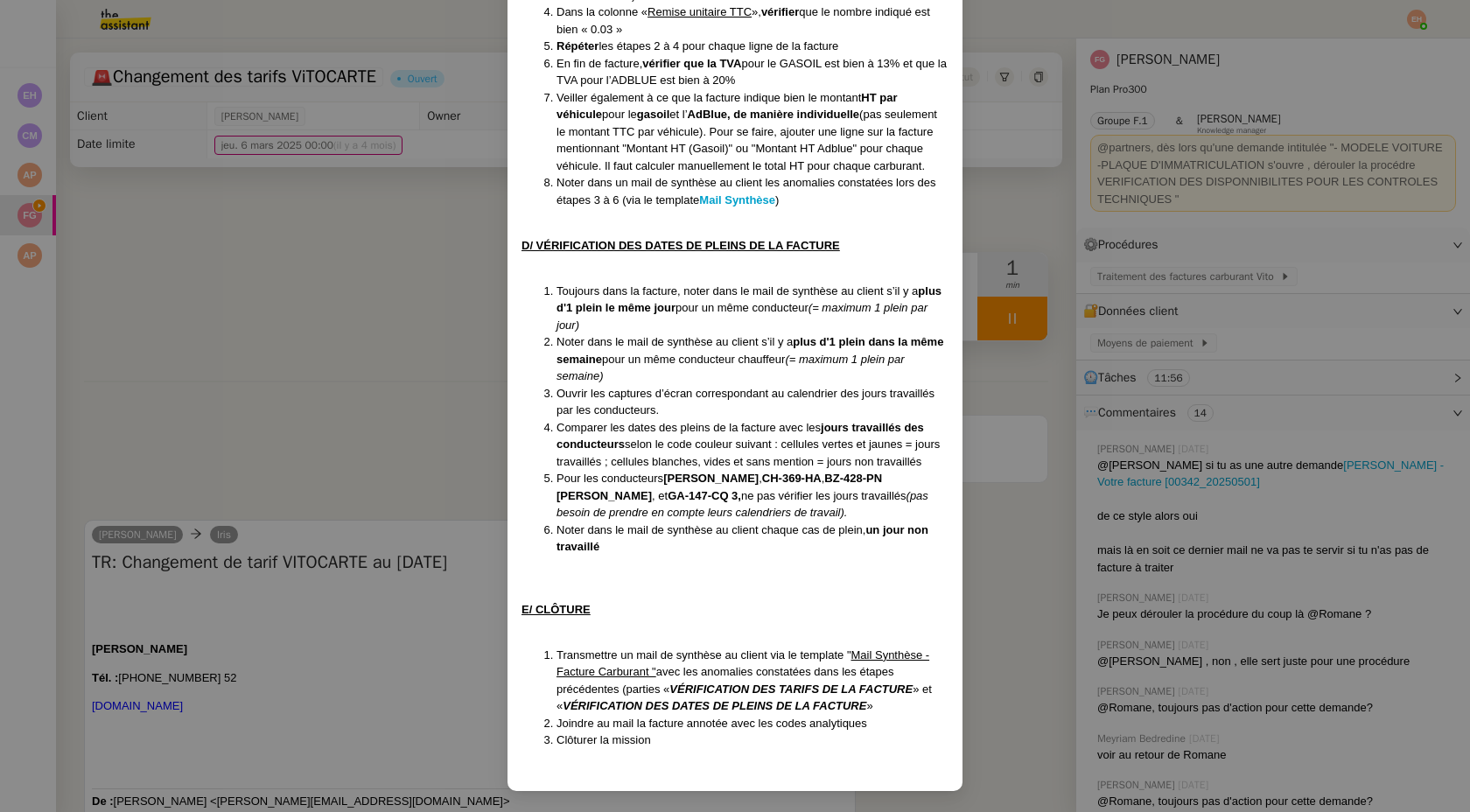 click on "Créé le [DATE] MAJ le [DATE] Contexte  : [PERSON_NAME] souhaite vérifier si des anomalies sont présentes dans sa facture de carburant. Il s’agit de la facture du mois précédent. L’objectif est de vérifier que tout est conforme et de lui faire part des réserves constatées. Les changements de tarif VITOCARTE  liés aux carburants sont transmis par mail au cours des mois, en fonction des évolutions aléatoires des tarifs. La facture Vito au format PDF, ainsi que le calendrier des jours travaillés des conducteurs,  sont transmis une fois par mois par email . Récurrence  : A la demande. @KM : pour les mails de tarifs, conserver tous les mails des tarifs N-2 et N (pour couvrir toute la période N-1) PROCÉDURE  : A/ TÉLÉCHARGEMENT DES TARIFS CARBURANT L’objectif de cette étape est de télécharger tous les tarifs de carburant applicables chaque jour du mois précédent  (= mois dont on traite la facture) , du 1er au dernier jour  (chaque jour doit être couvert par un tarif valide). Chaque  ." at bounding box center (735, 406) 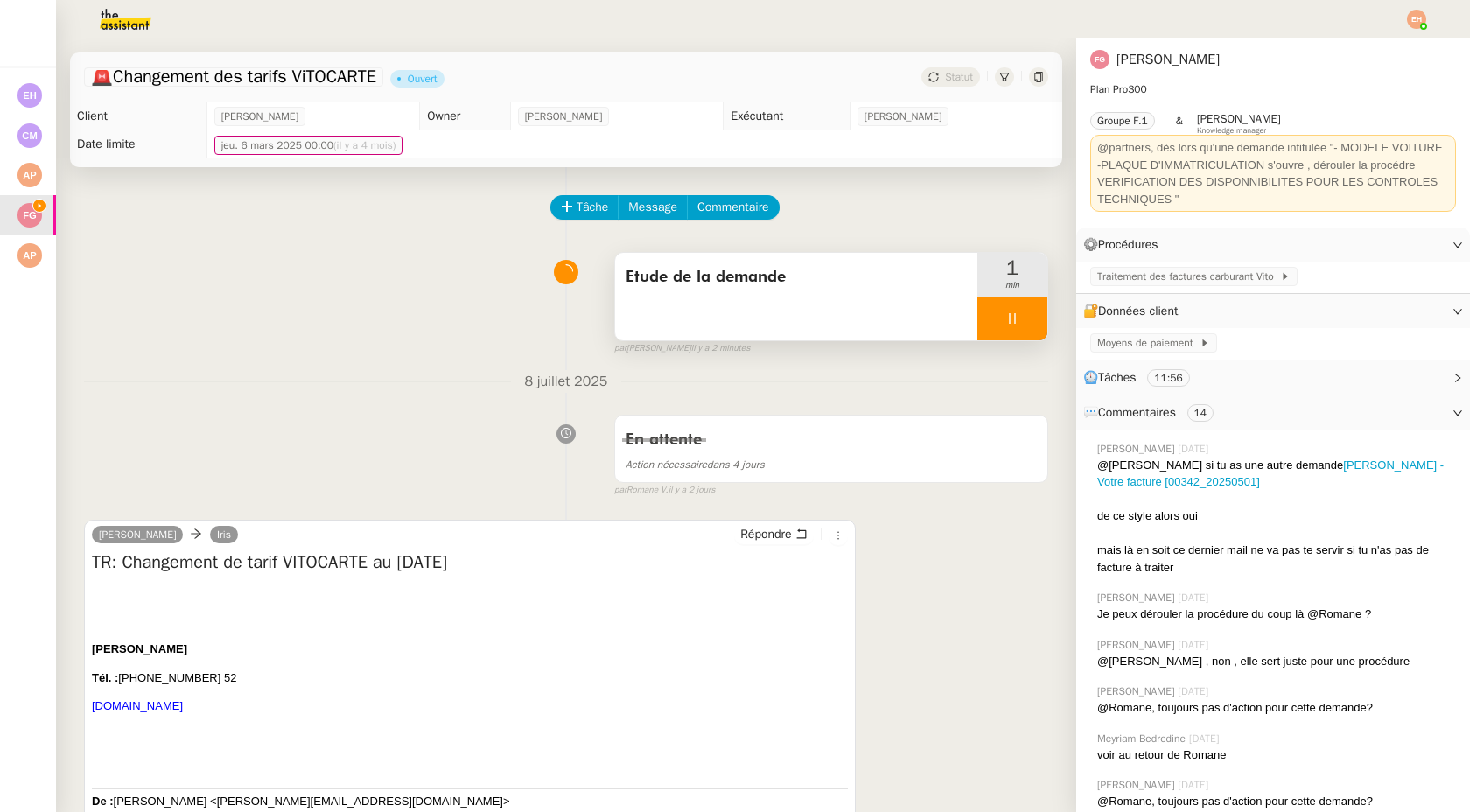 scroll, scrollTop: 1244, scrollLeft: 0, axis: vertical 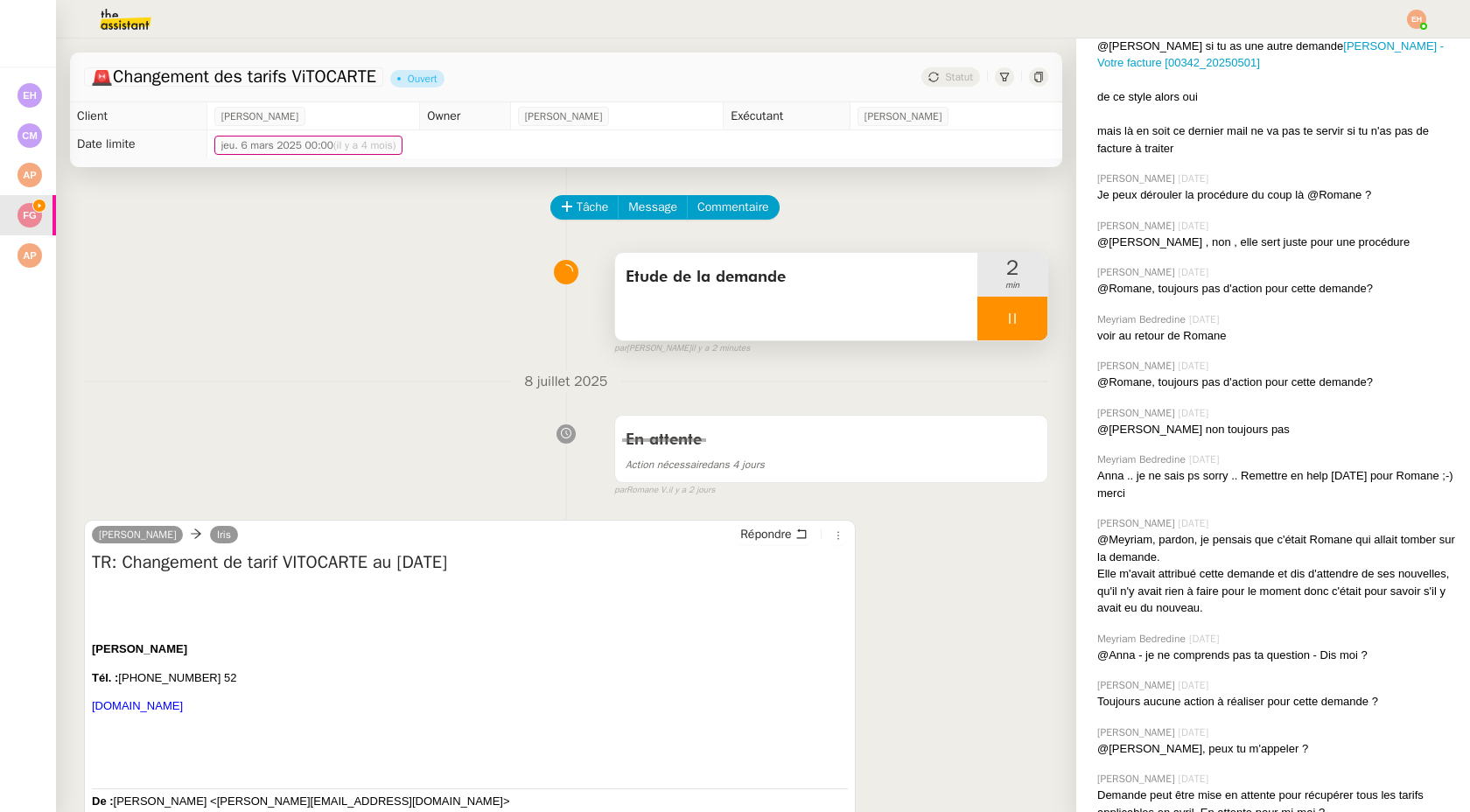 click at bounding box center (1012, 318) 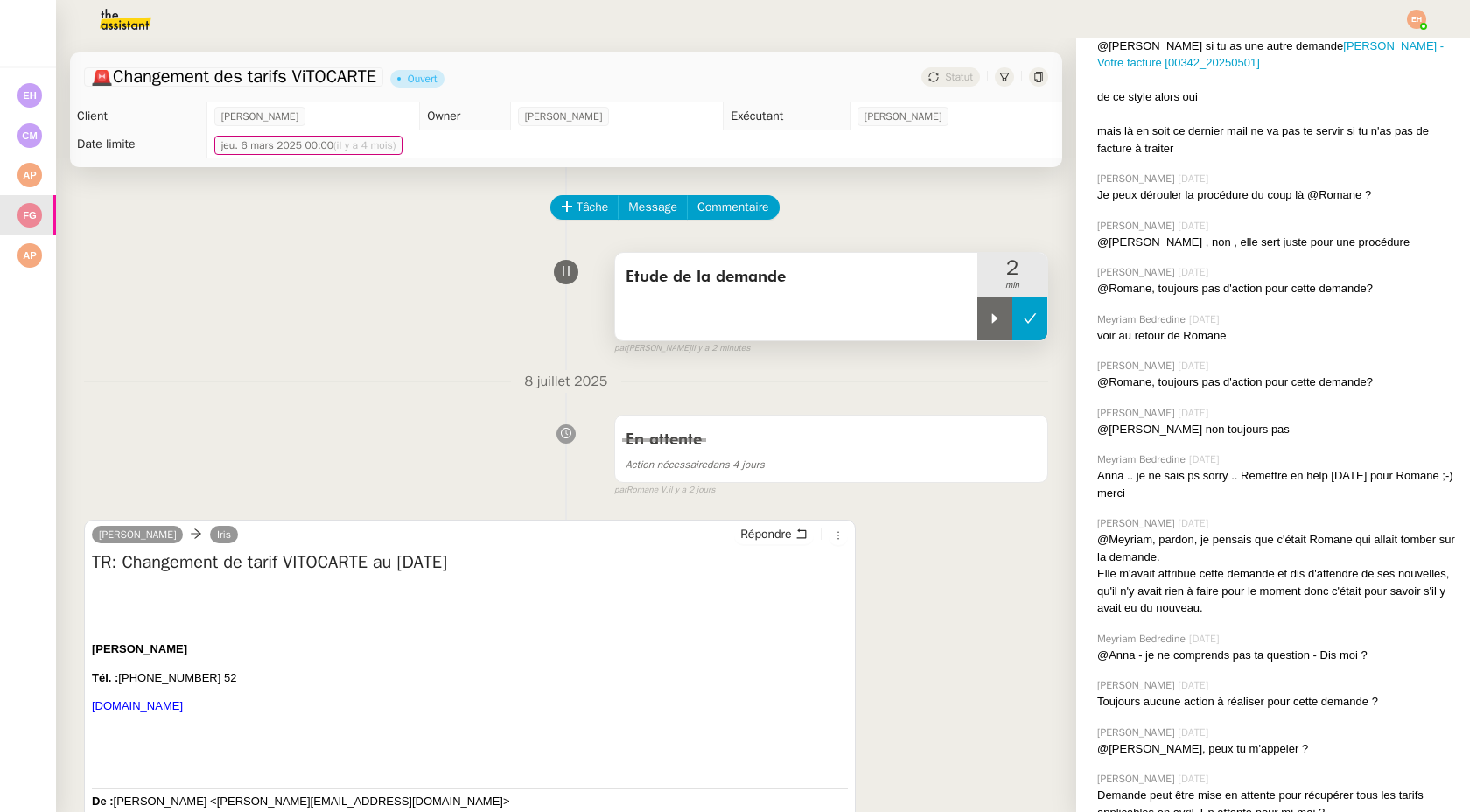 click 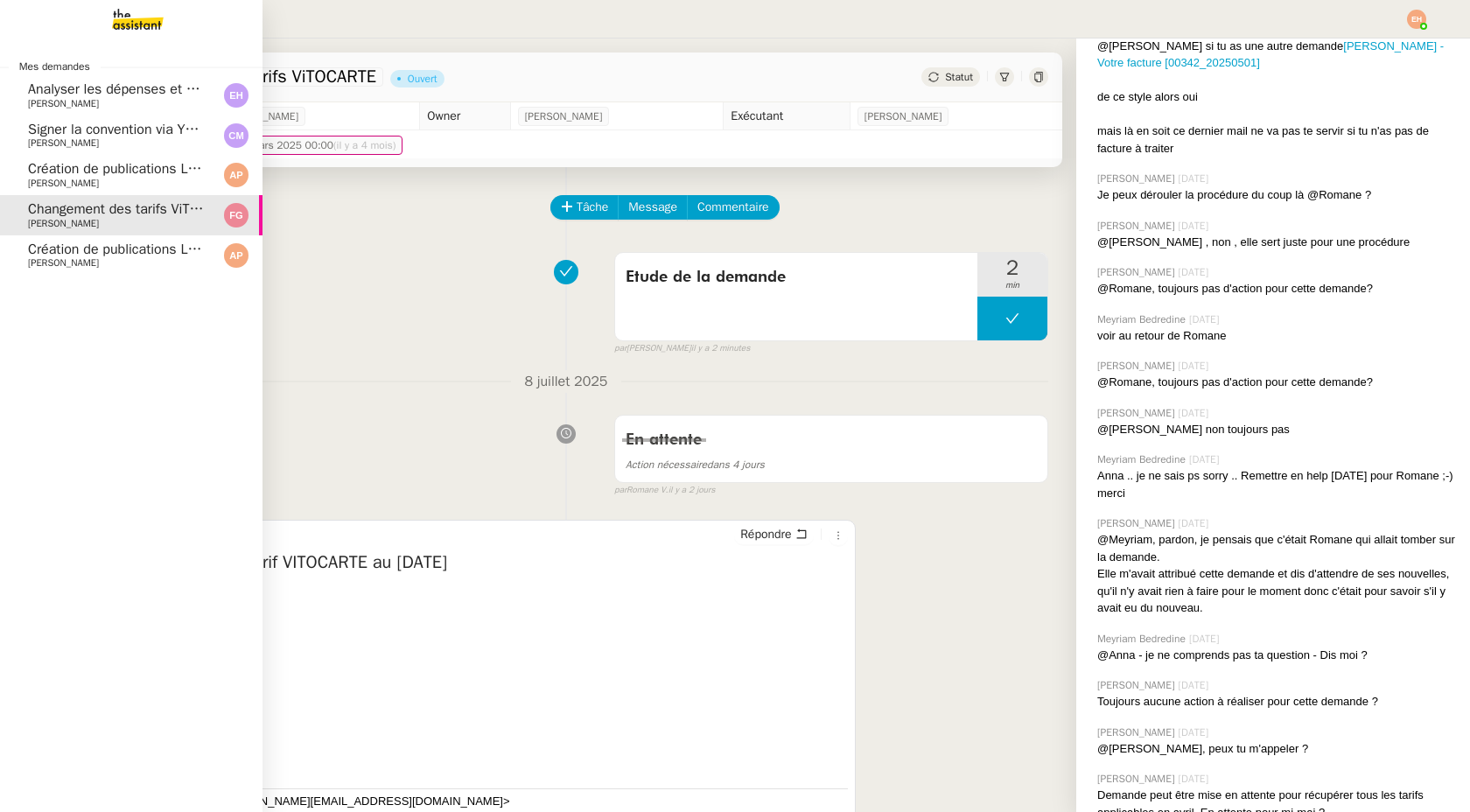 click on "[PERSON_NAME]" 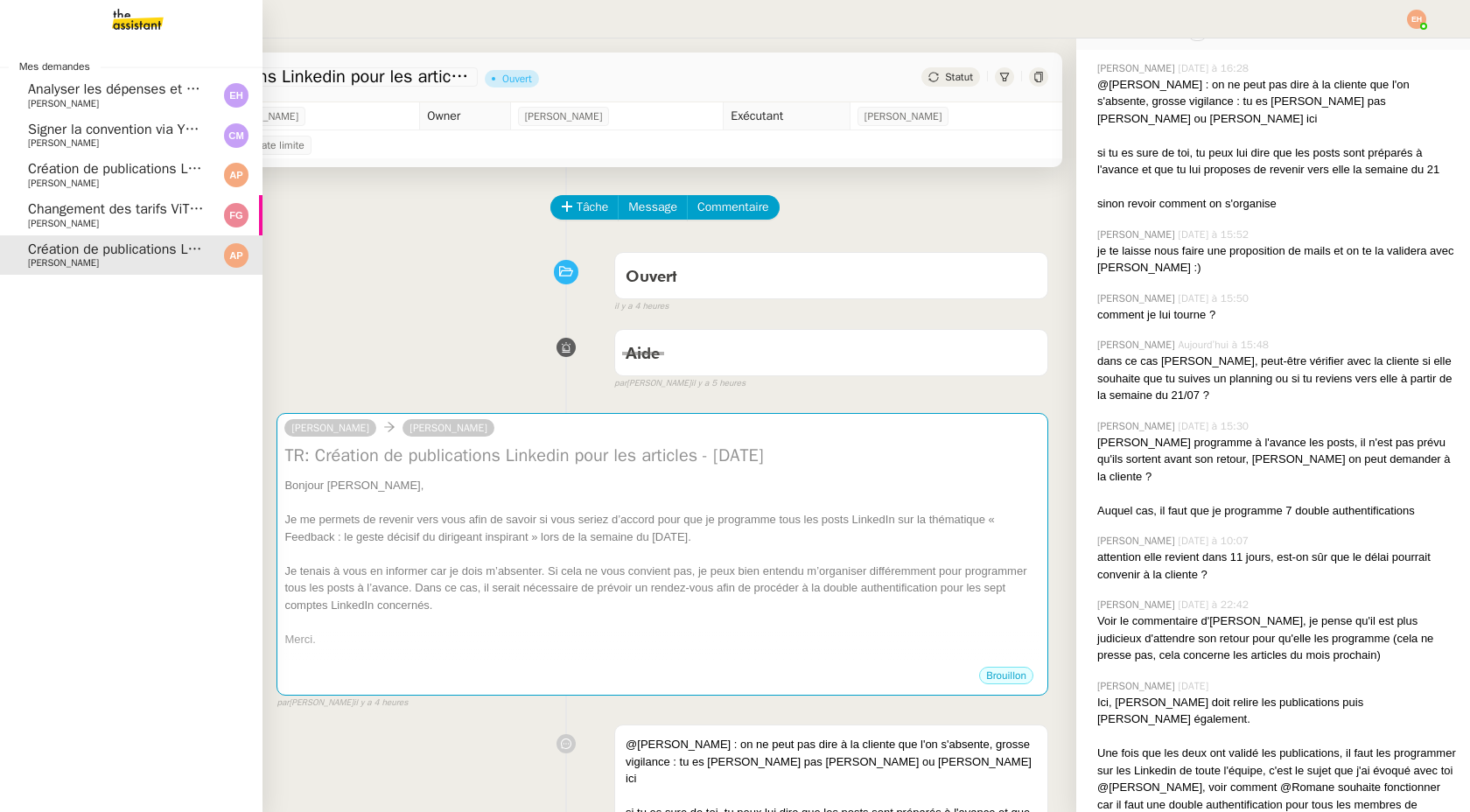 scroll, scrollTop: 351, scrollLeft: 0, axis: vertical 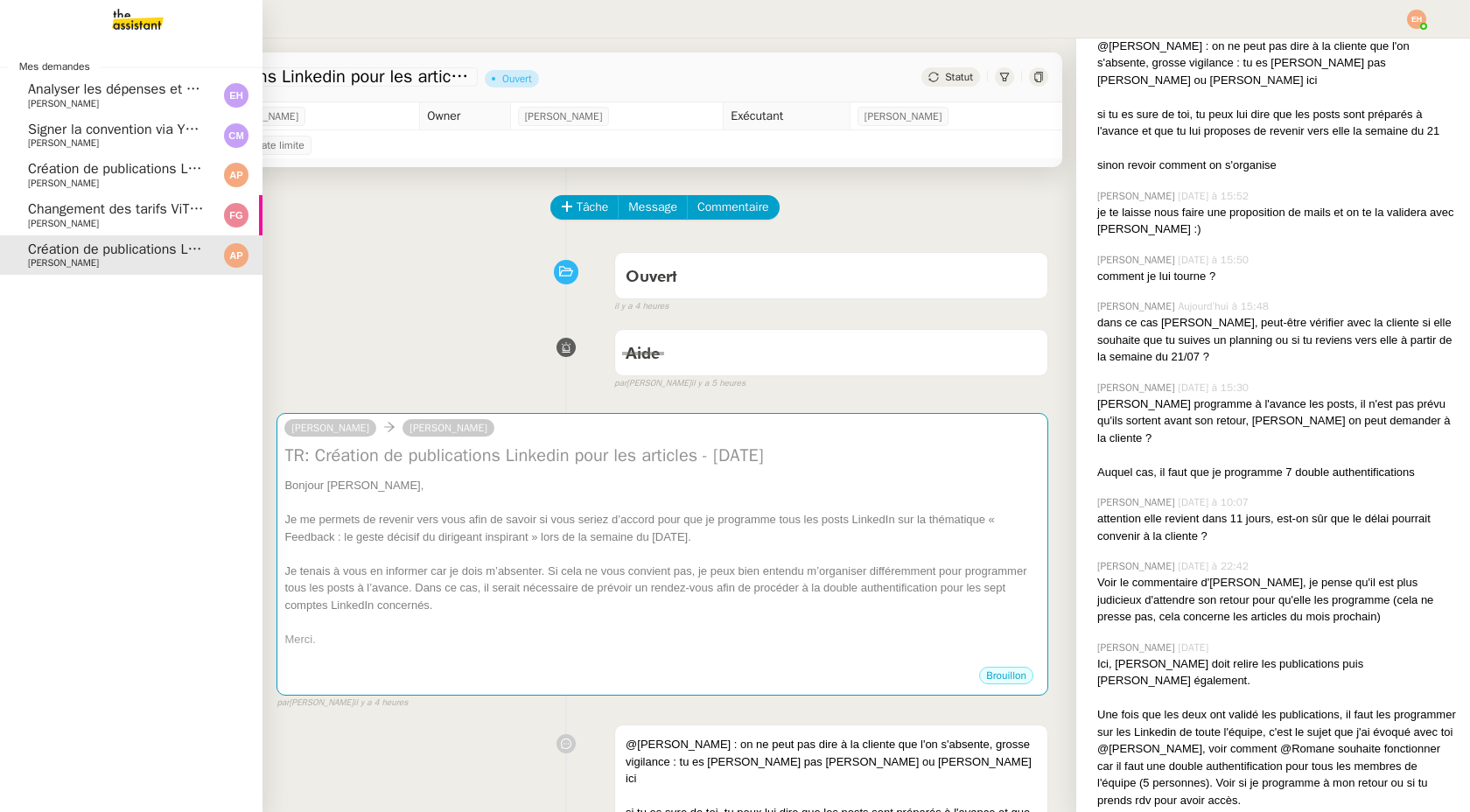click on "Création de publications Linkedin pour les articles - 9 juillet 2025" 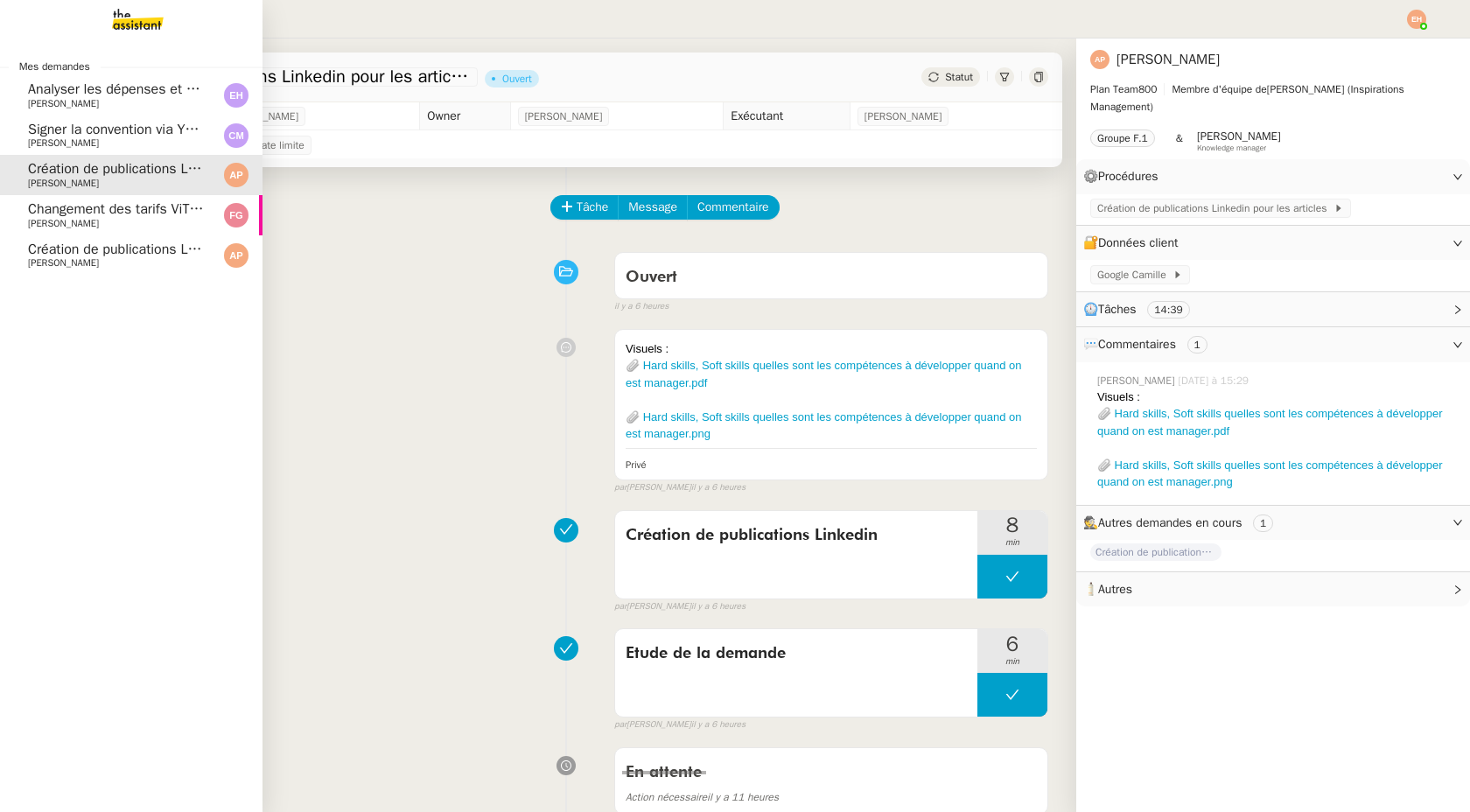 scroll, scrollTop: 0, scrollLeft: 0, axis: both 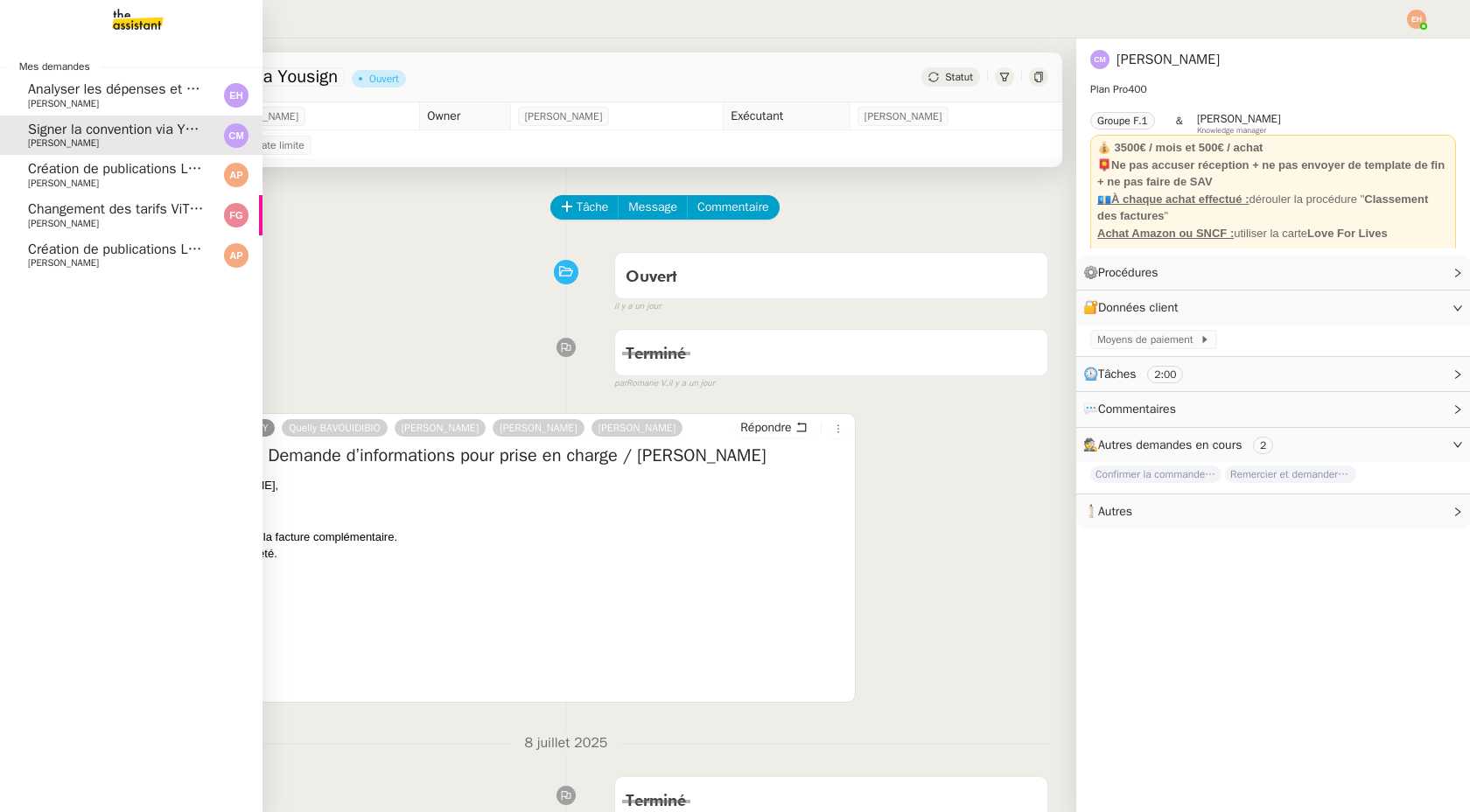 click on "Changement des tarifs ViTOCARTE" 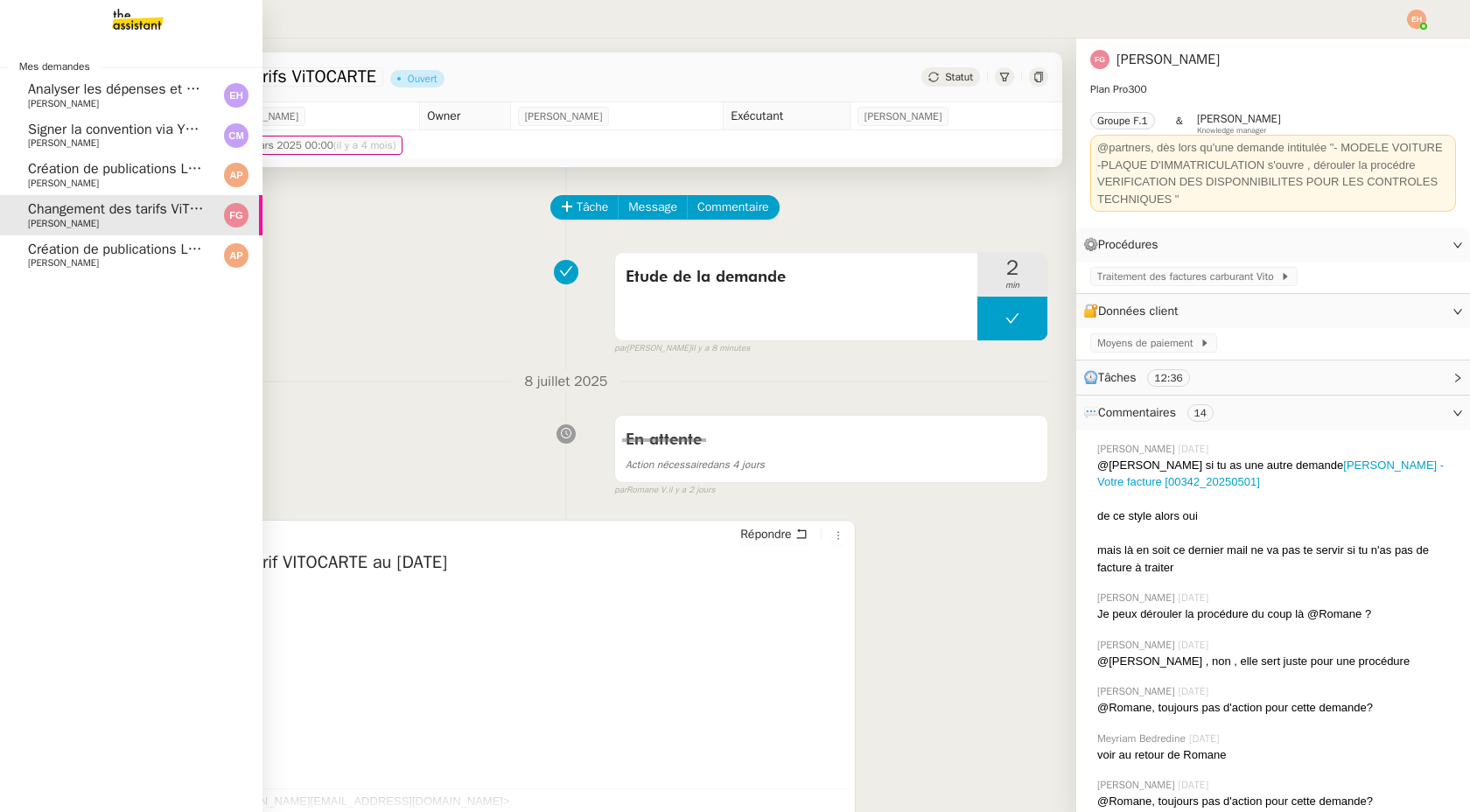 click on "[PERSON_NAME]" 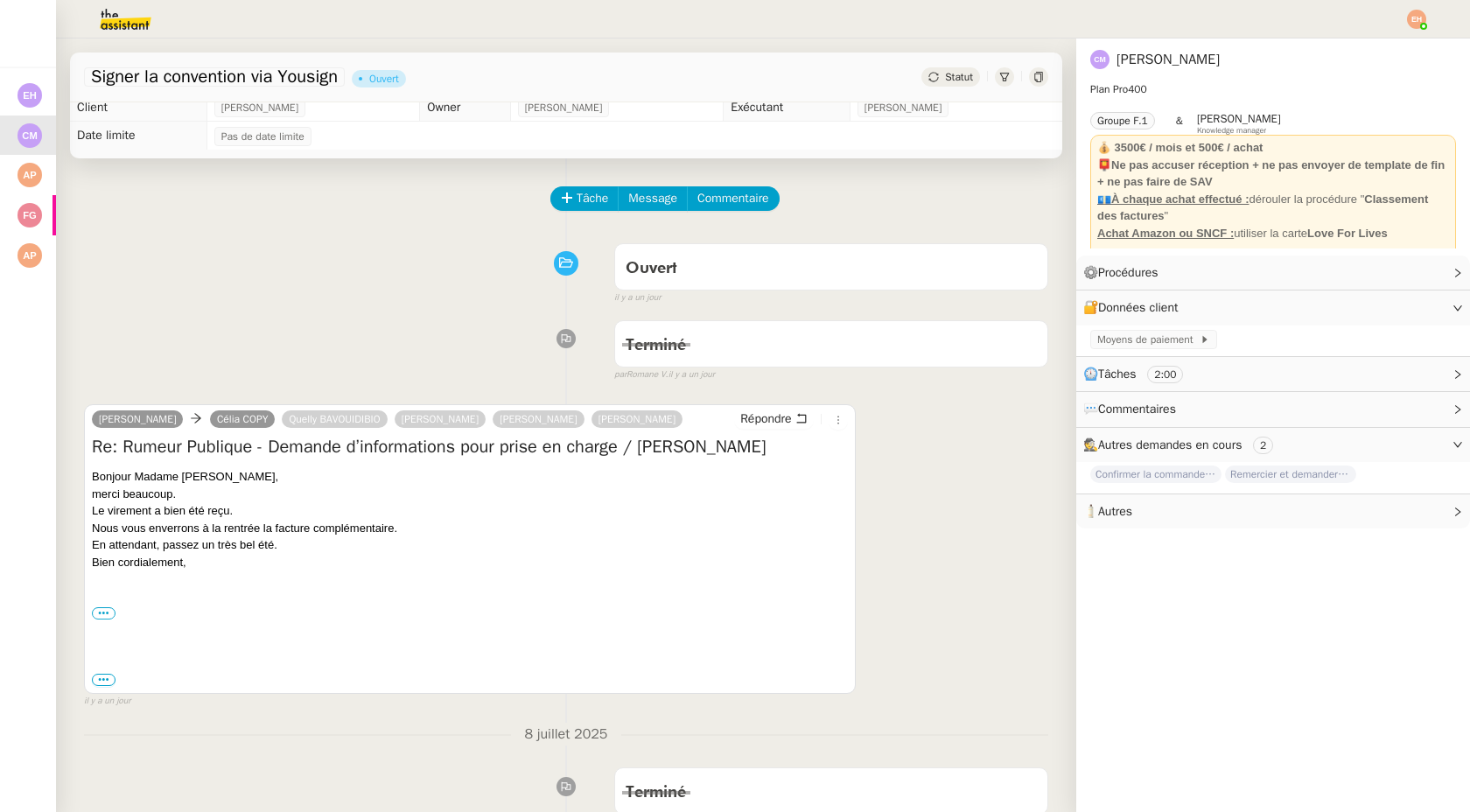 scroll, scrollTop: 0, scrollLeft: 0, axis: both 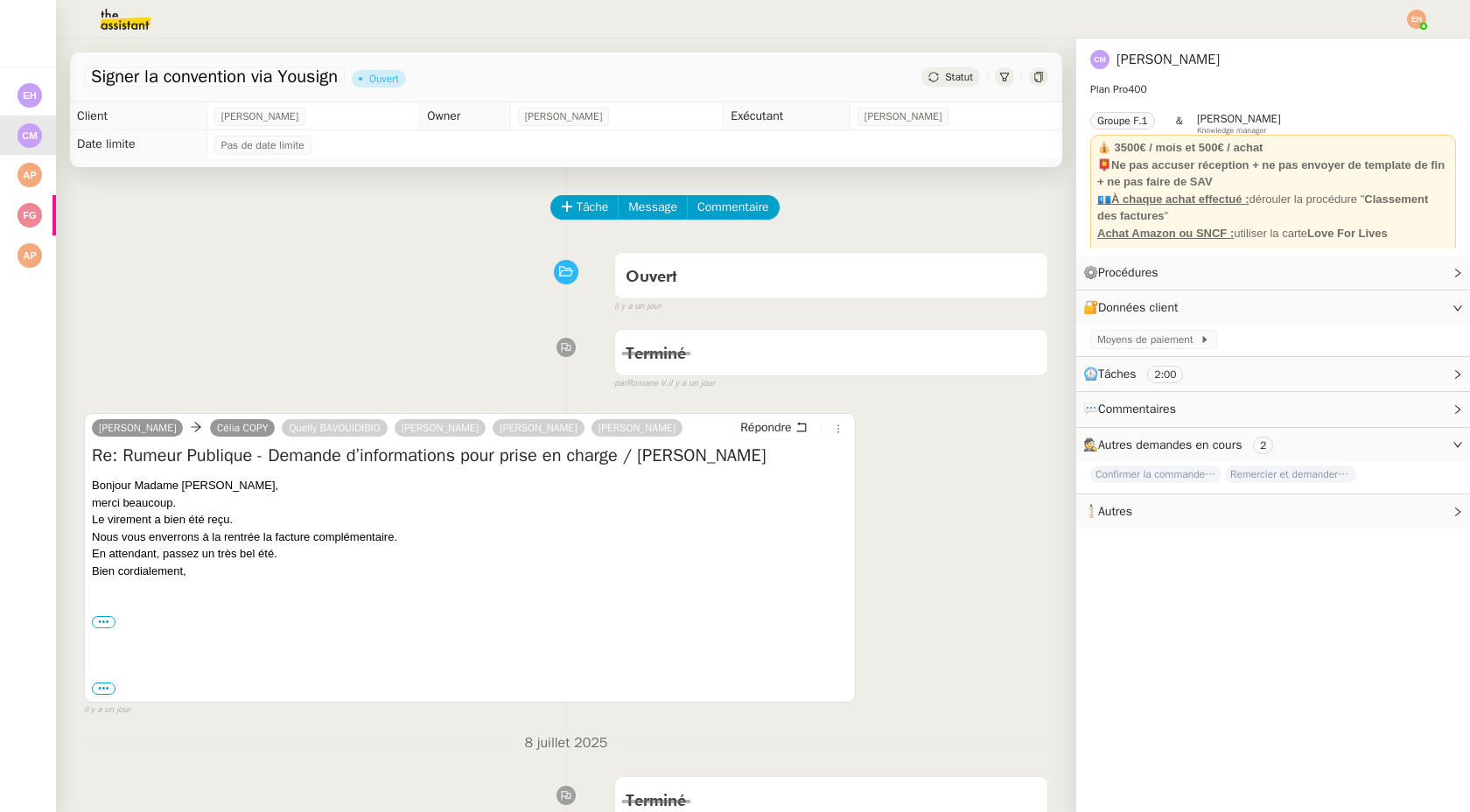 click on "Statut" 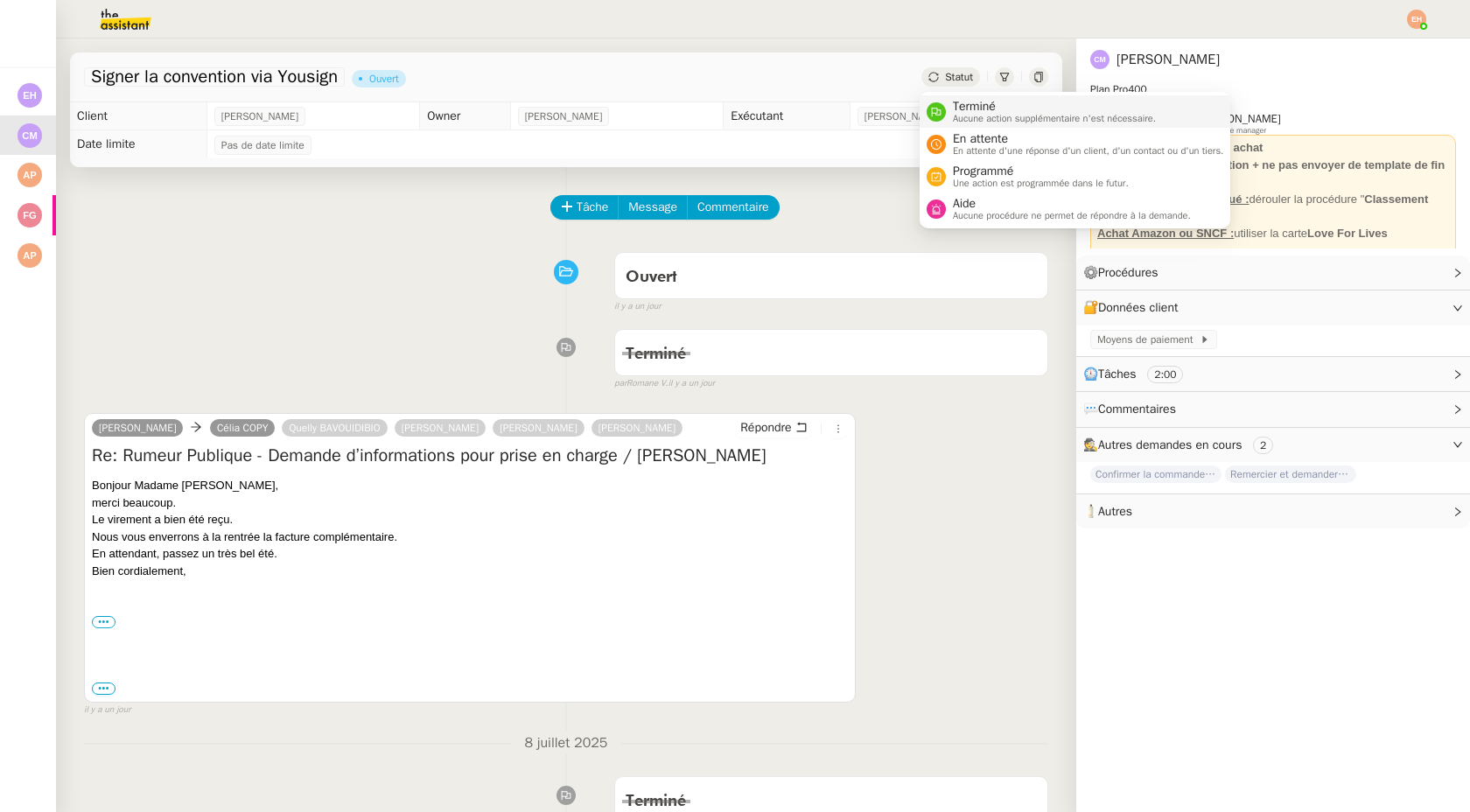 click on "Aucune action supplémentaire n'est nécessaire." at bounding box center [1054, 118] 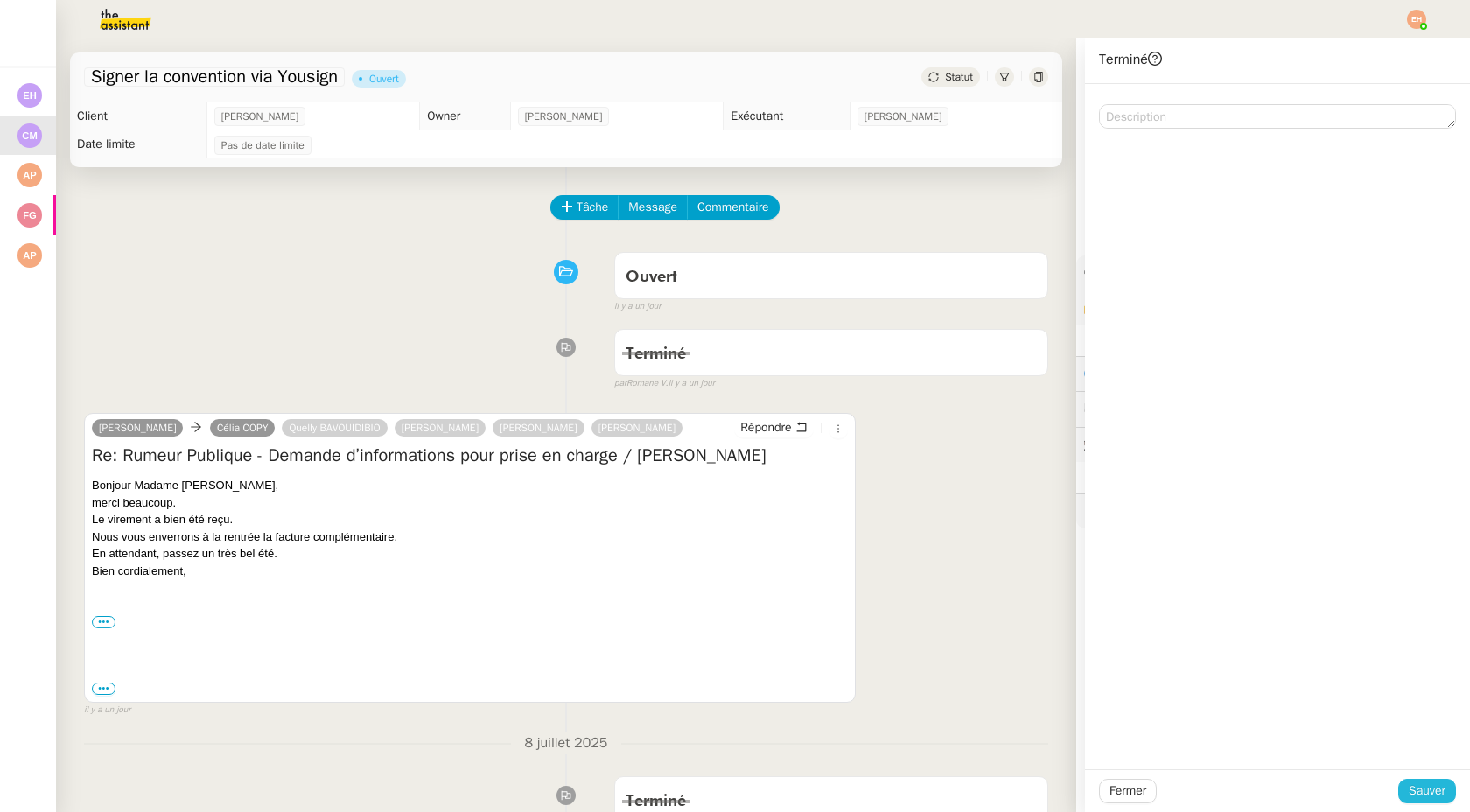 click on "Sauver" 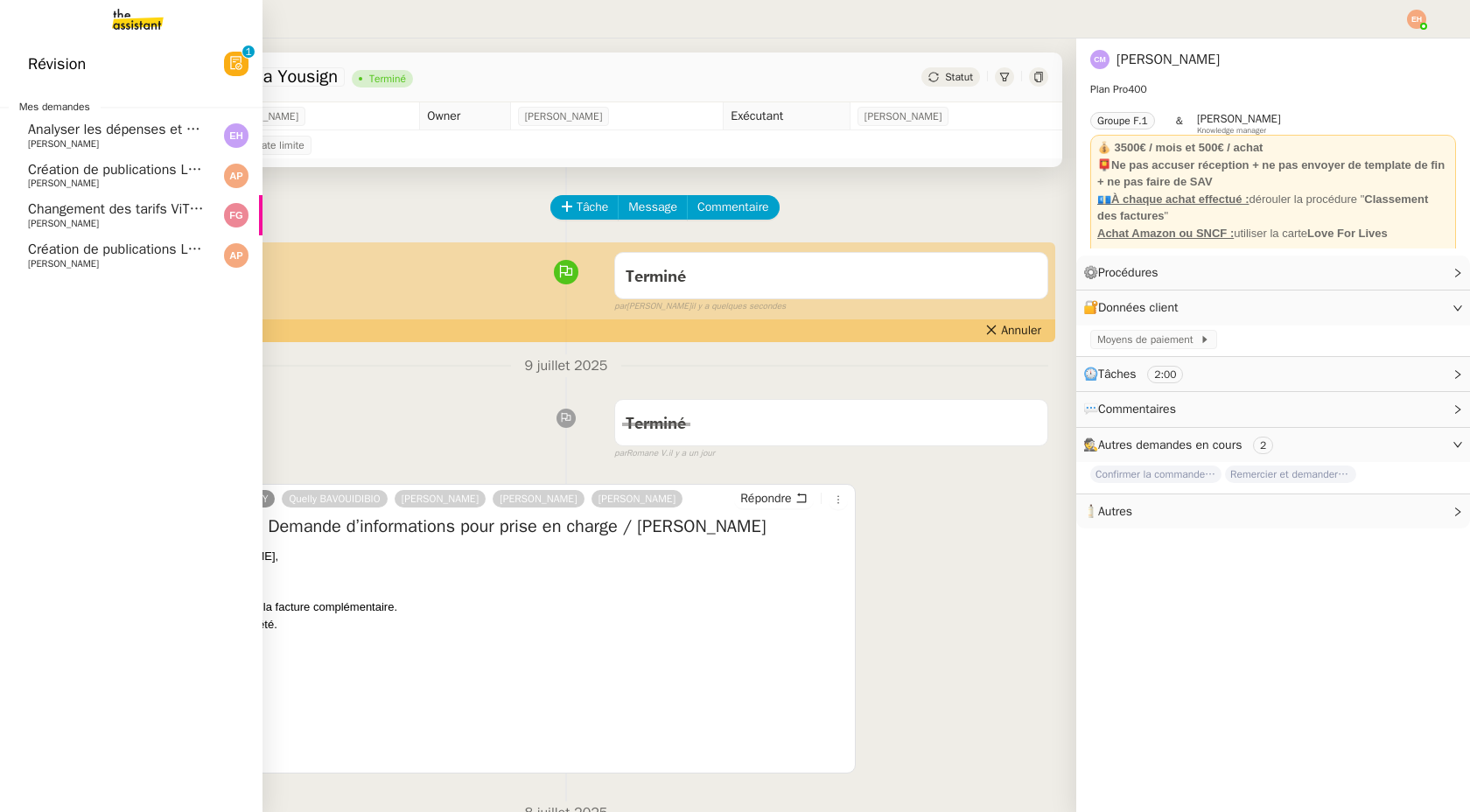 click on "[PERSON_NAME]" 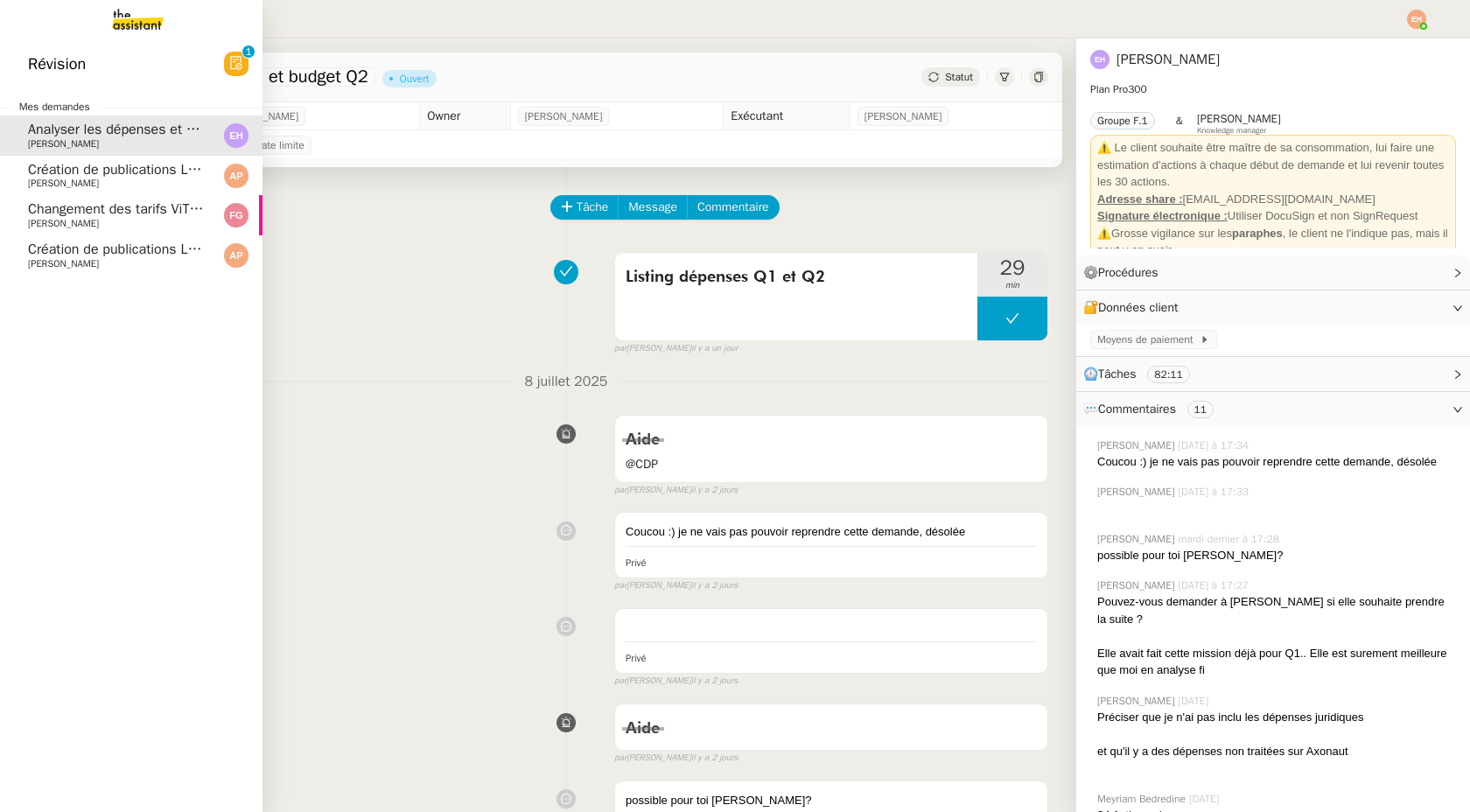 click on "[PERSON_NAME]" 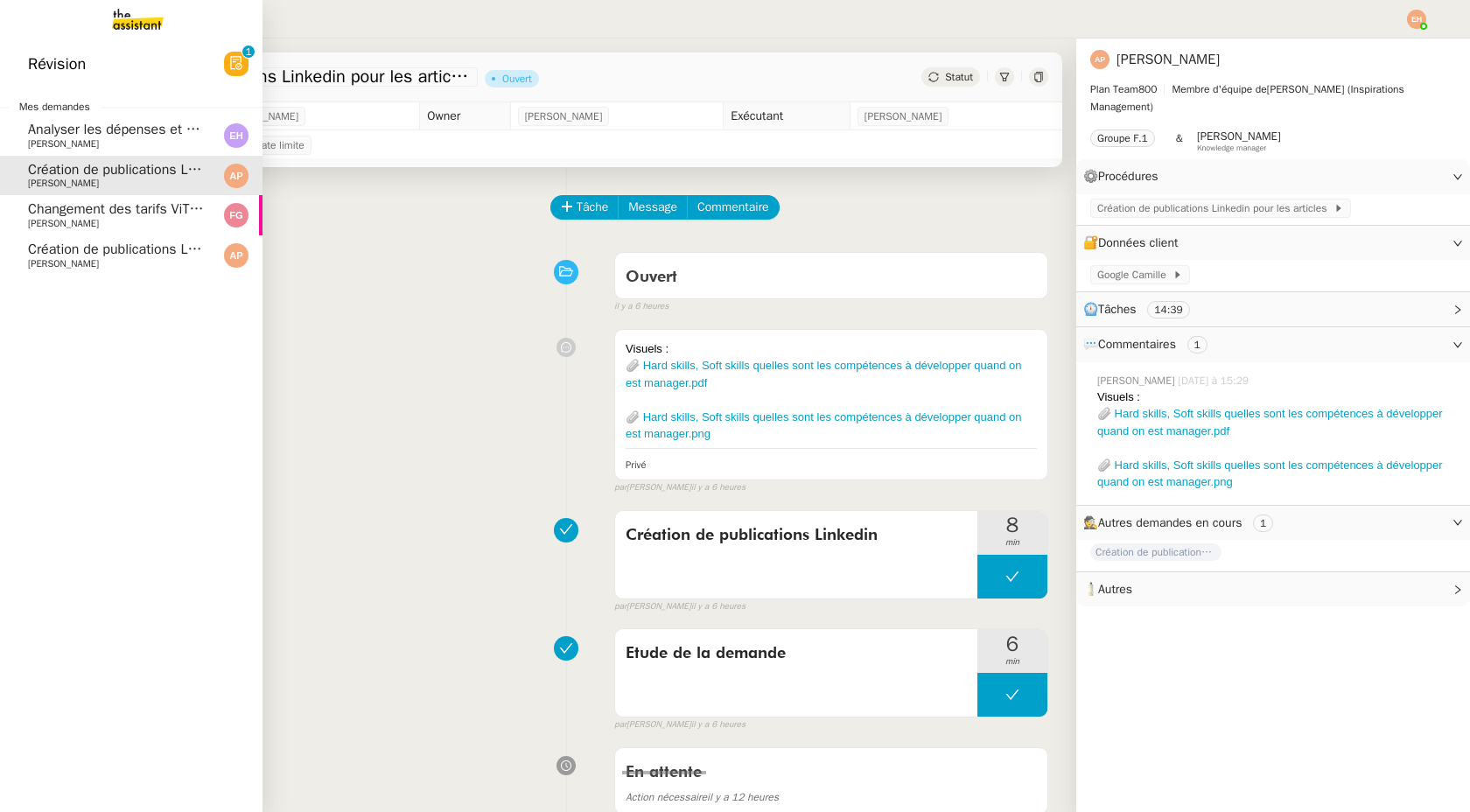 click on "Changement des tarifs ViTOCARTE" 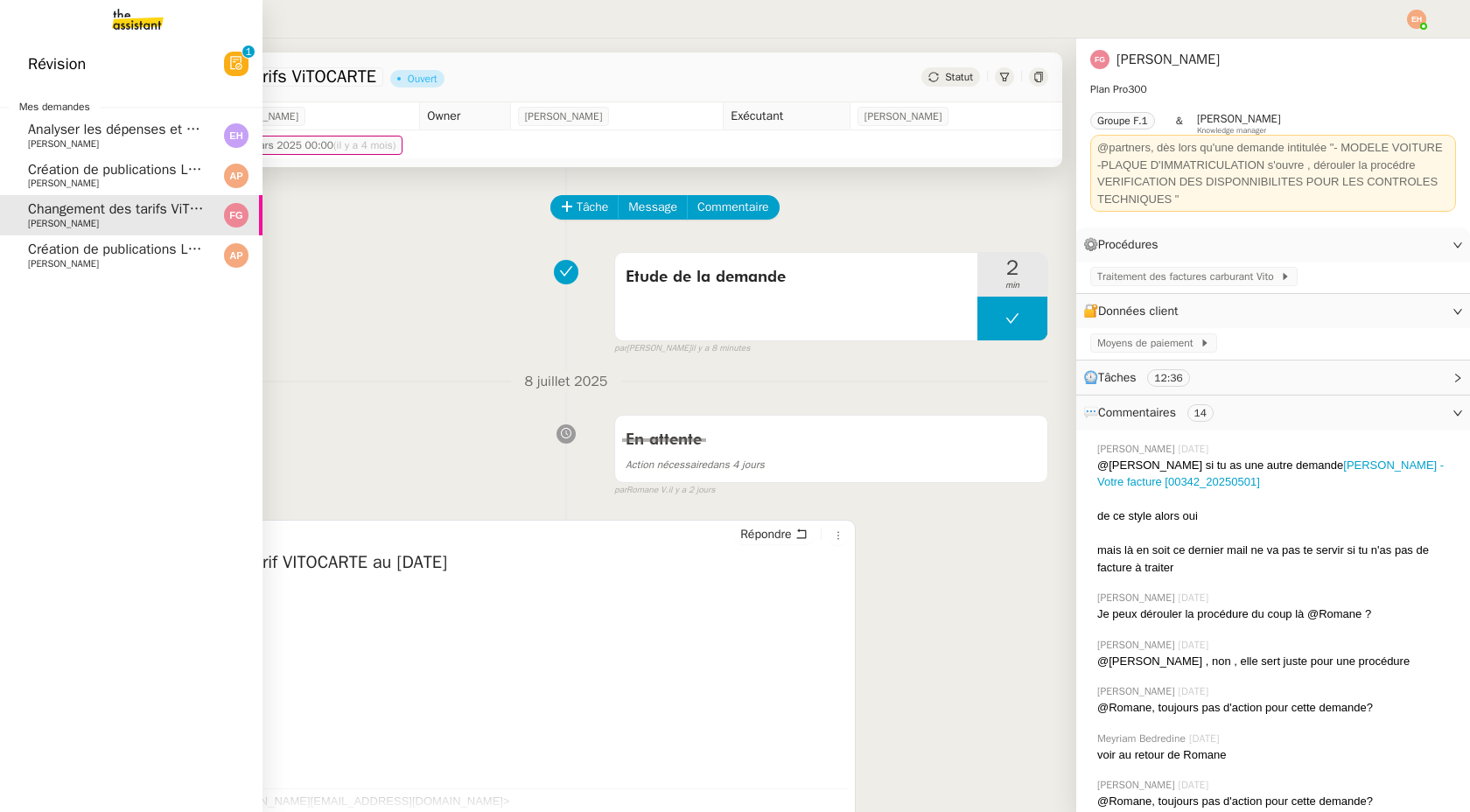 click on "Création de publications Linkedin pour les articles - 2 juillet 2025" 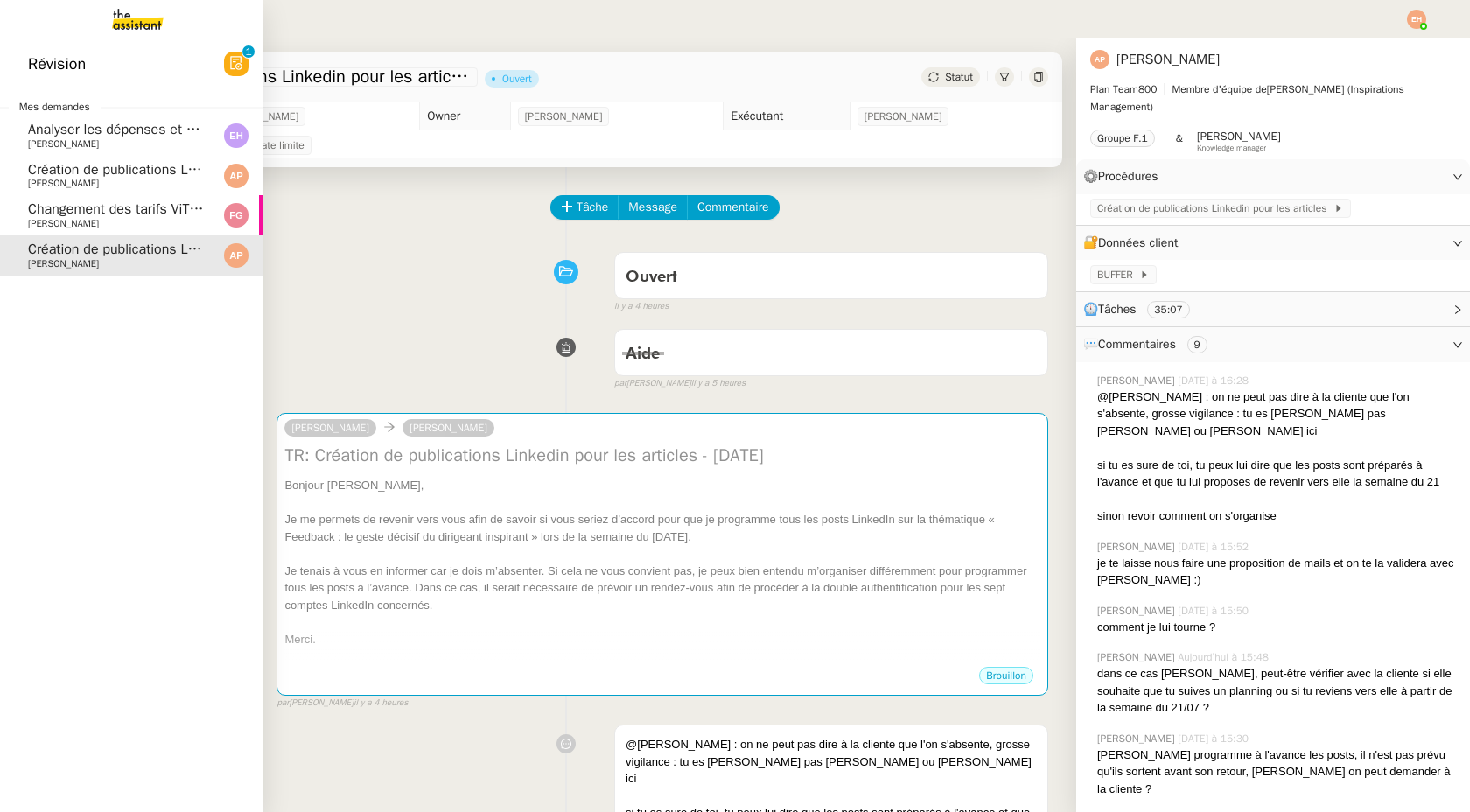 click on "Changement des tarifs ViTOCARTE" 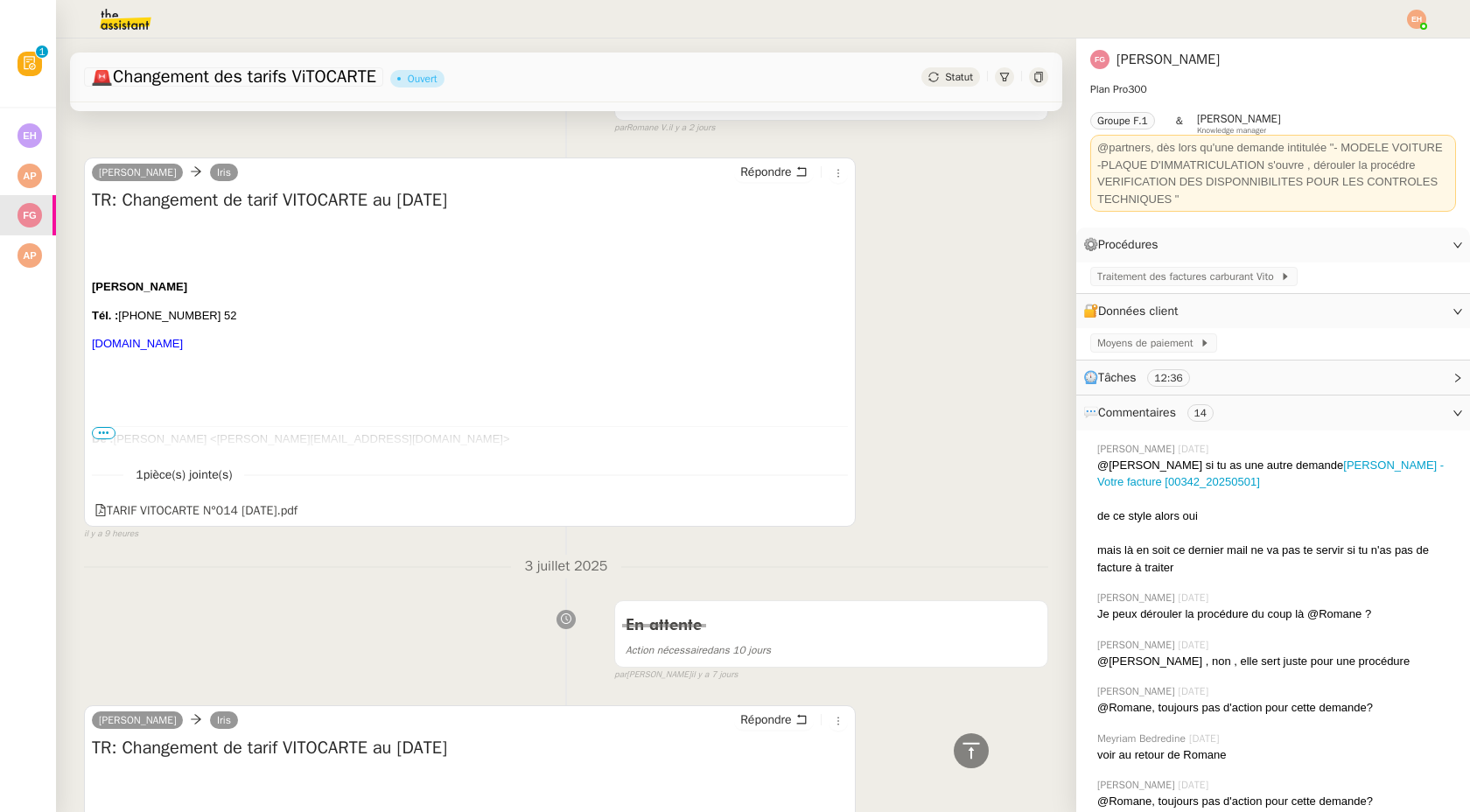 scroll, scrollTop: 391, scrollLeft: 0, axis: vertical 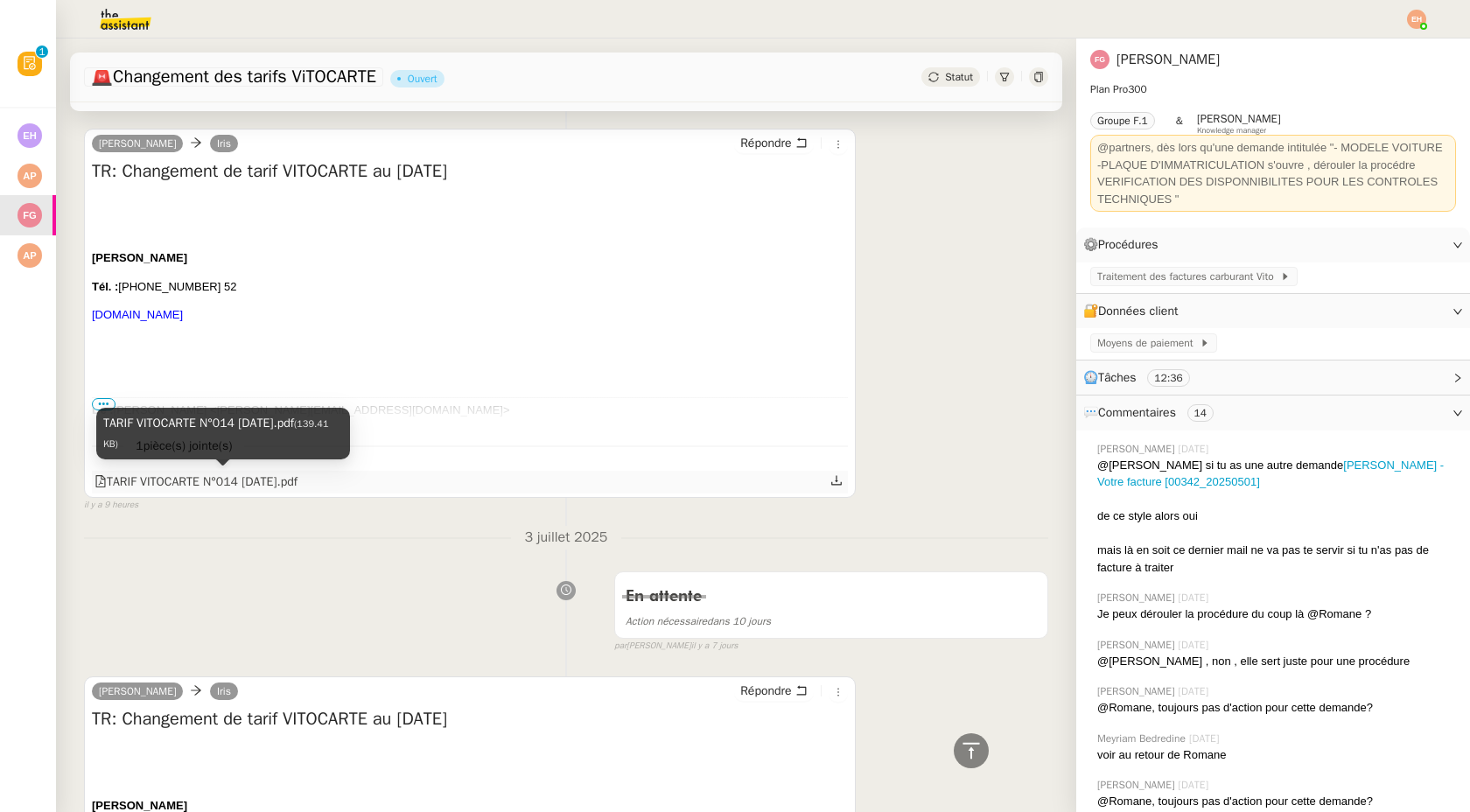 click on "TARIF VITOCARTE N°014 [DATE].pdf" 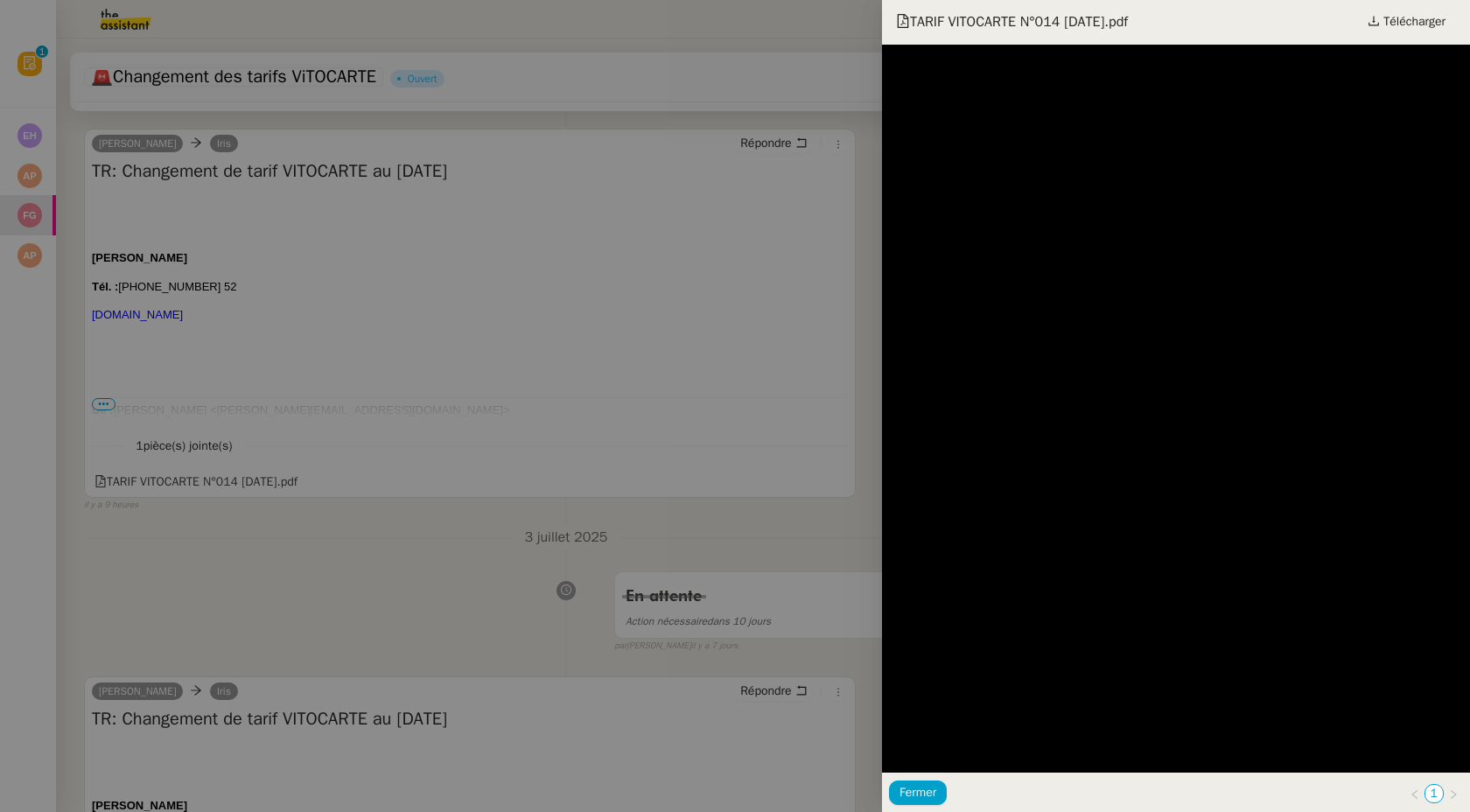 click at bounding box center (735, 406) 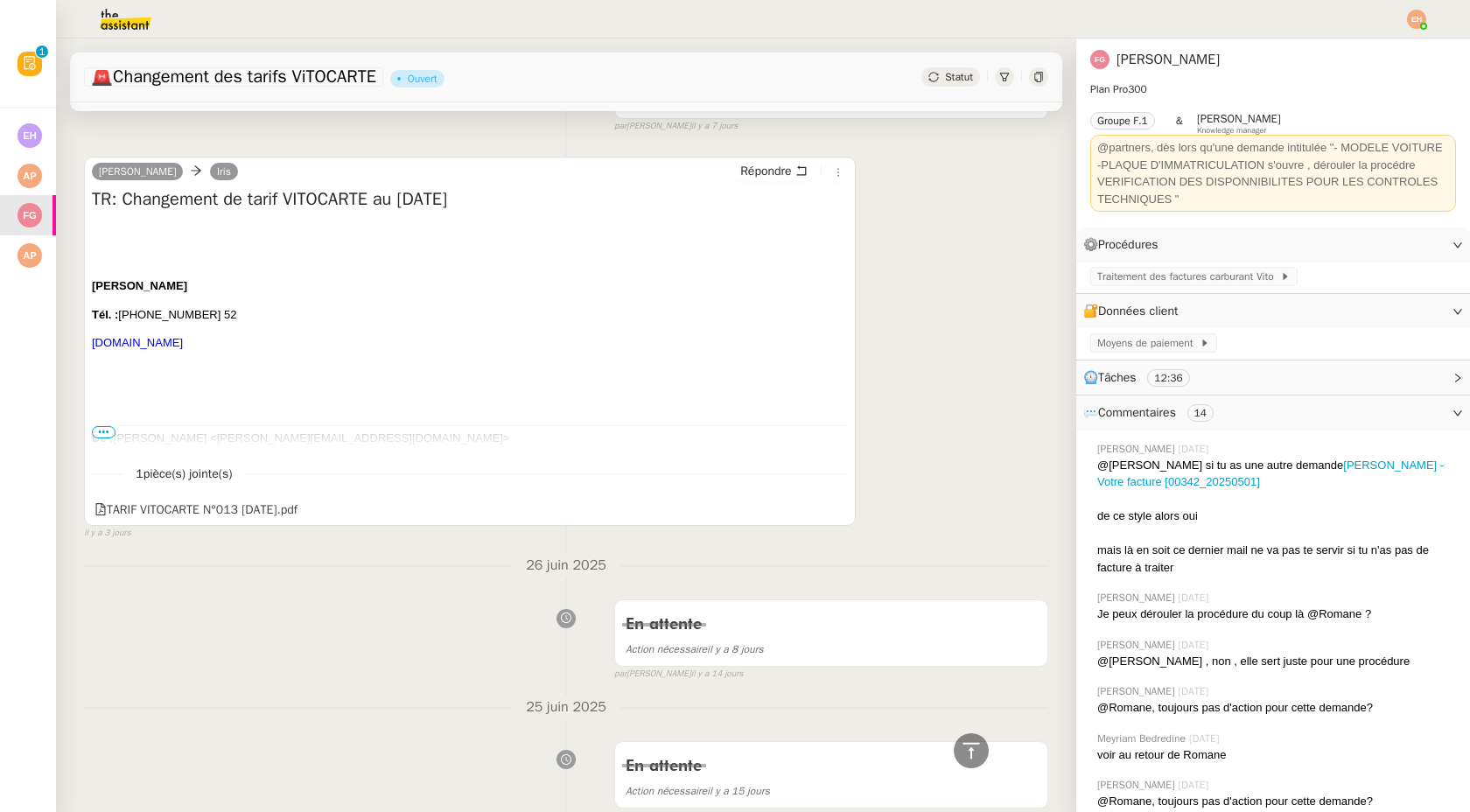 scroll, scrollTop: 1072, scrollLeft: 0, axis: vertical 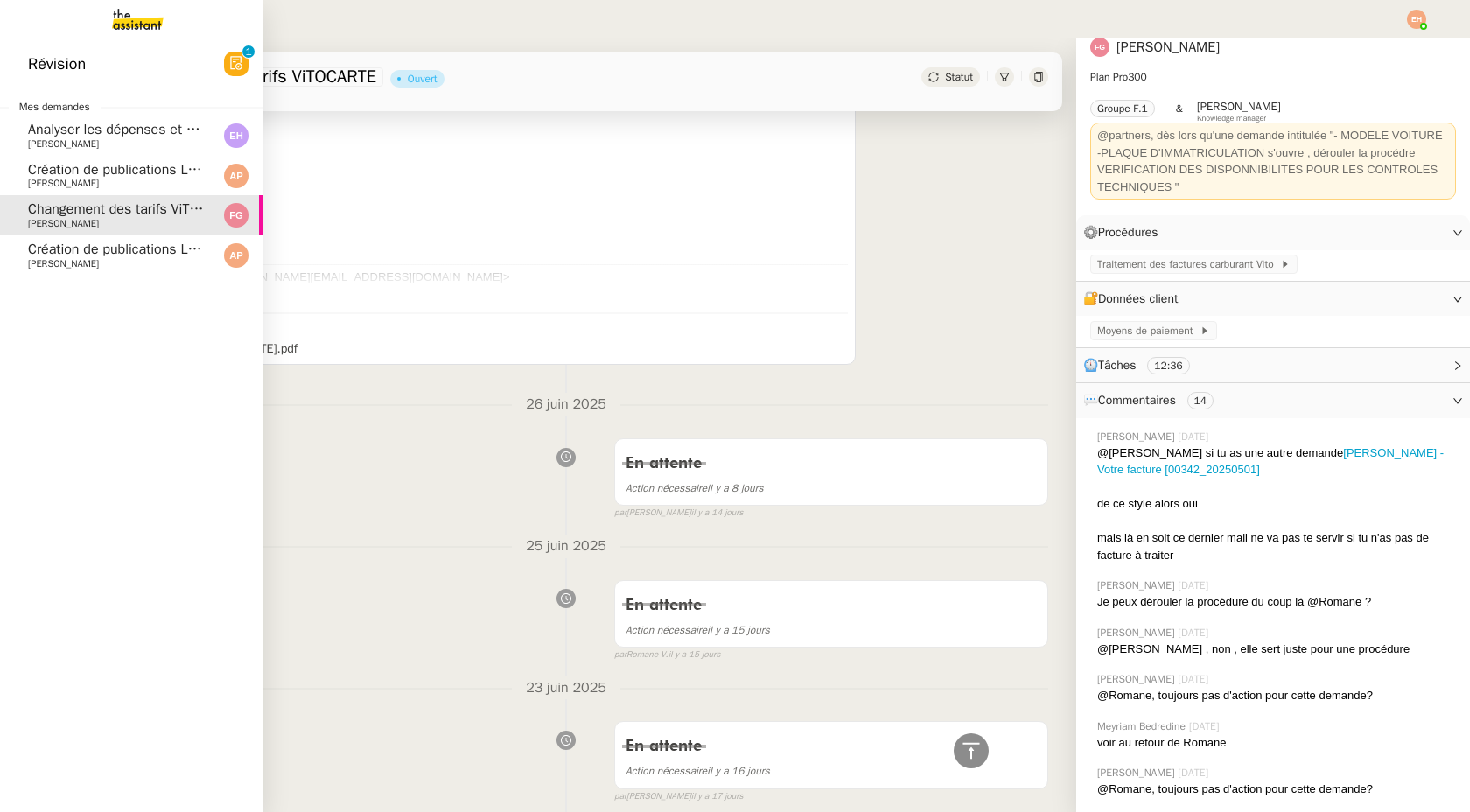 click on "Création de publications Linkedin pour les articles - 9 juillet 2025" 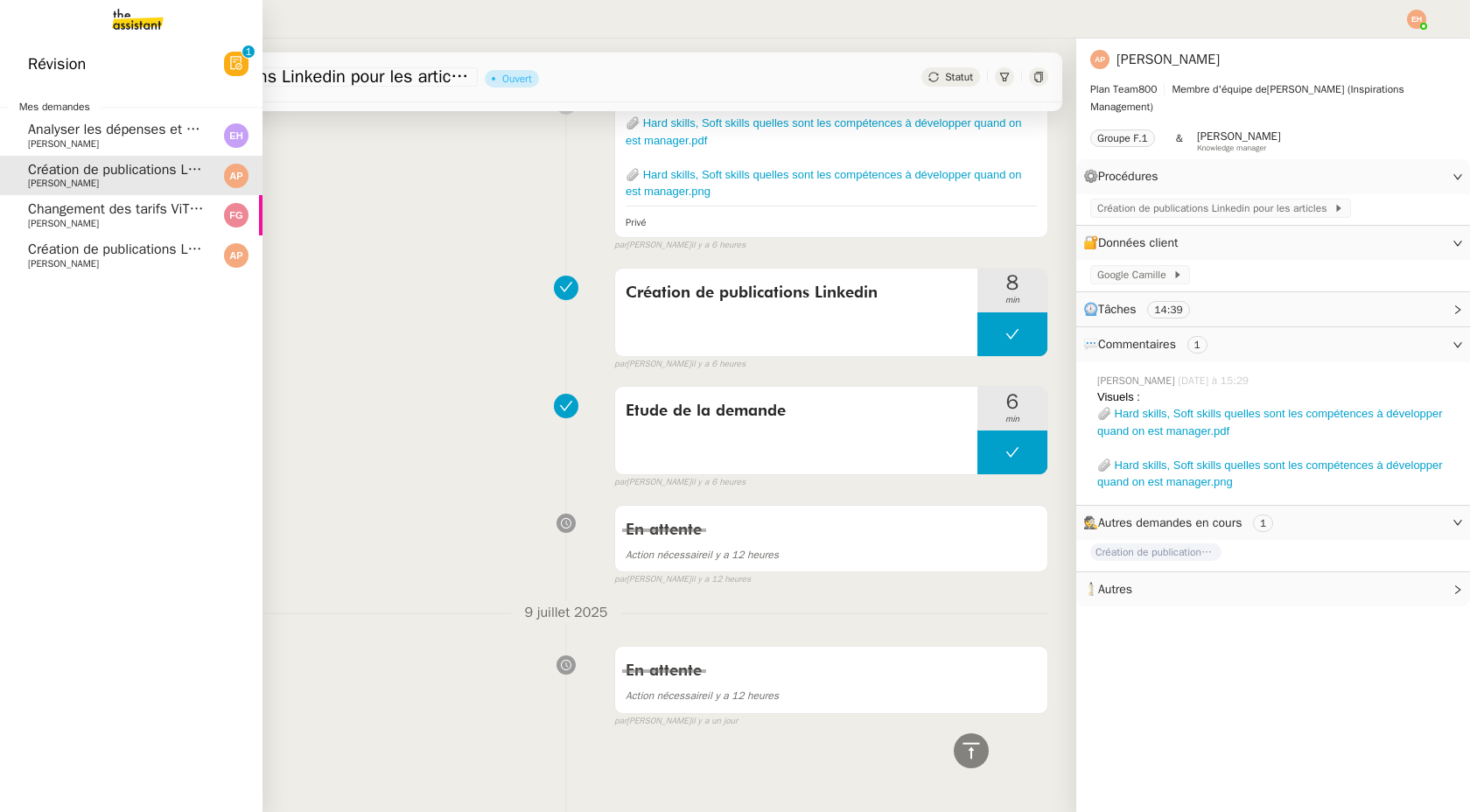 scroll, scrollTop: 0, scrollLeft: 0, axis: both 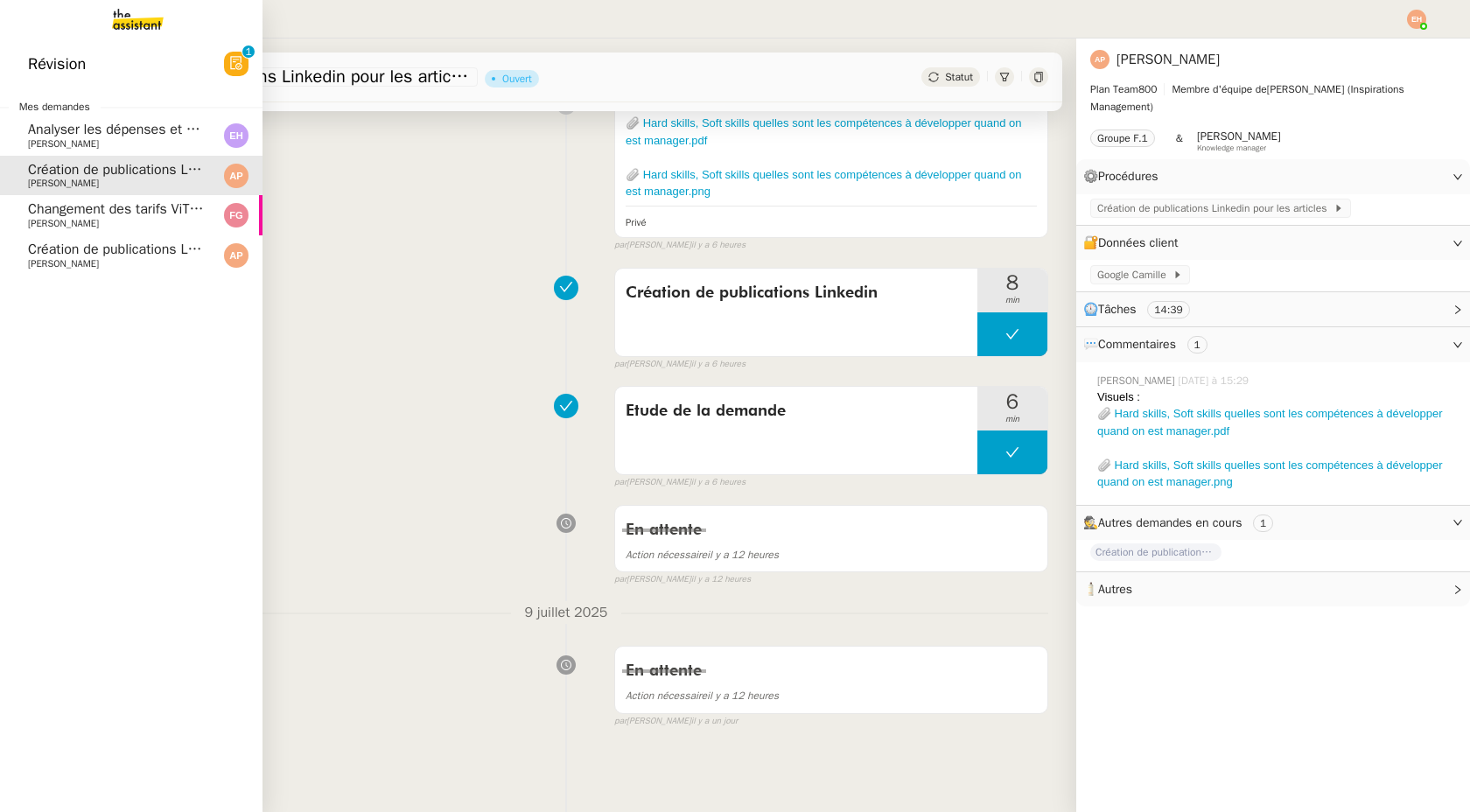 click on "Analyser les dépenses et budget Q2" 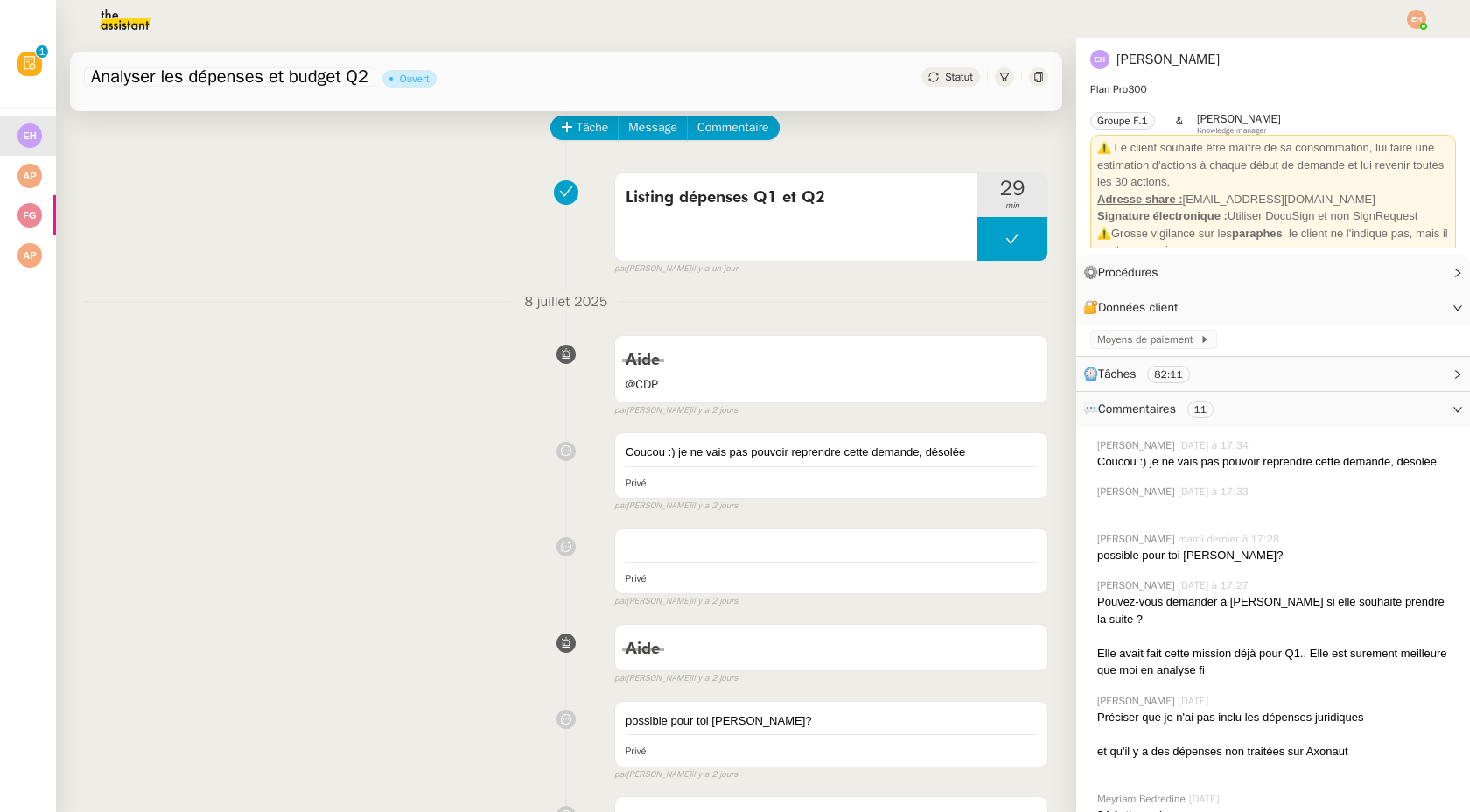 scroll, scrollTop: 189, scrollLeft: 0, axis: vertical 